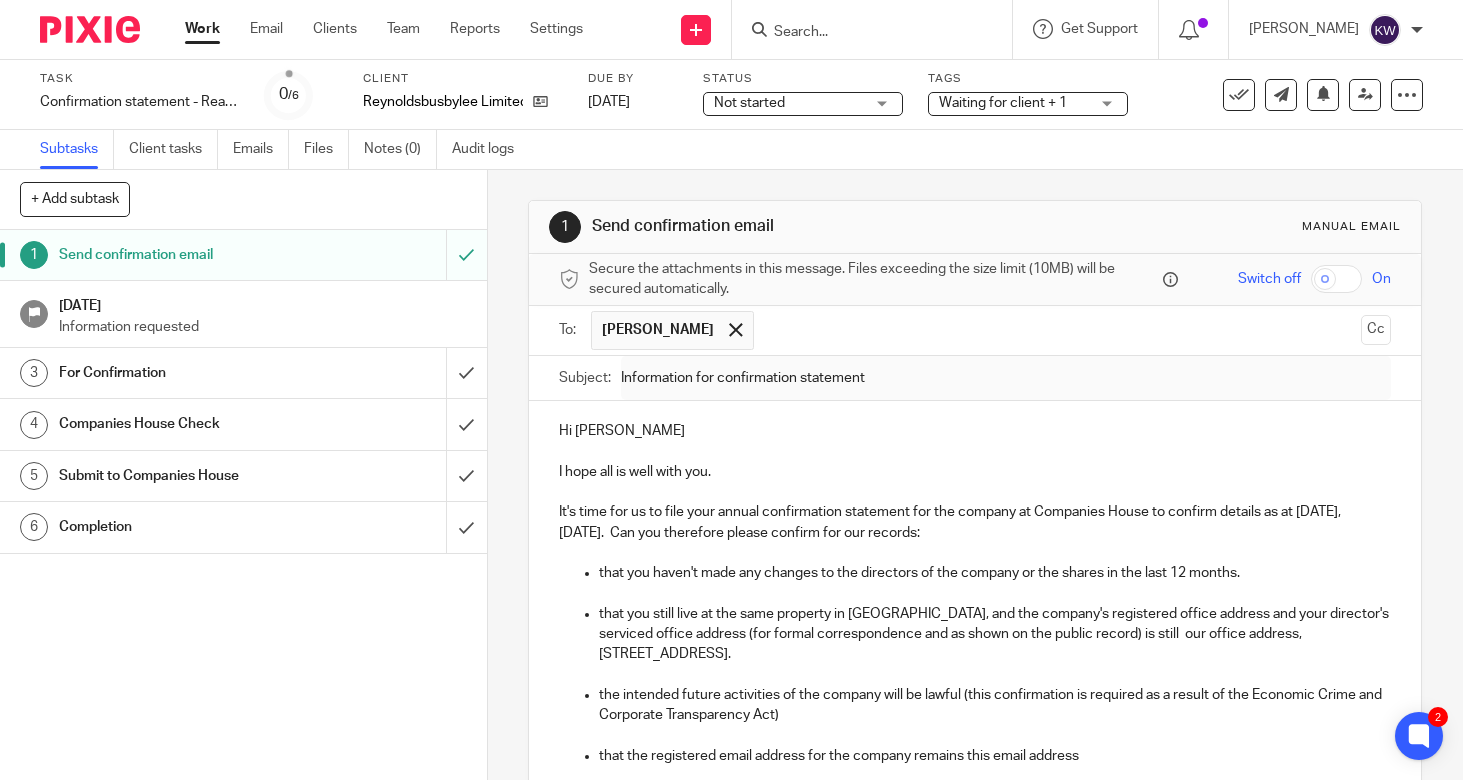 scroll, scrollTop: 0, scrollLeft: 0, axis: both 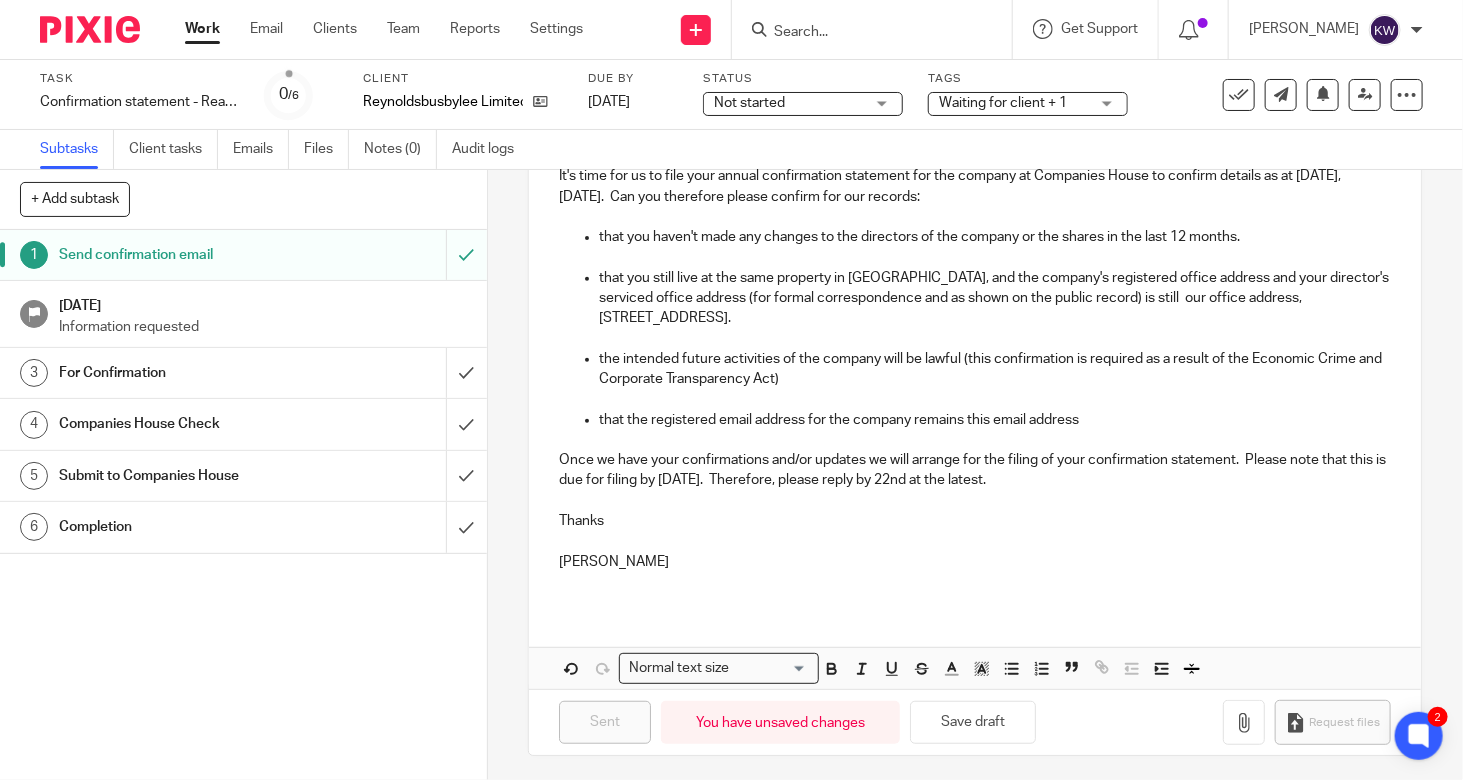 click at bounding box center [862, 33] 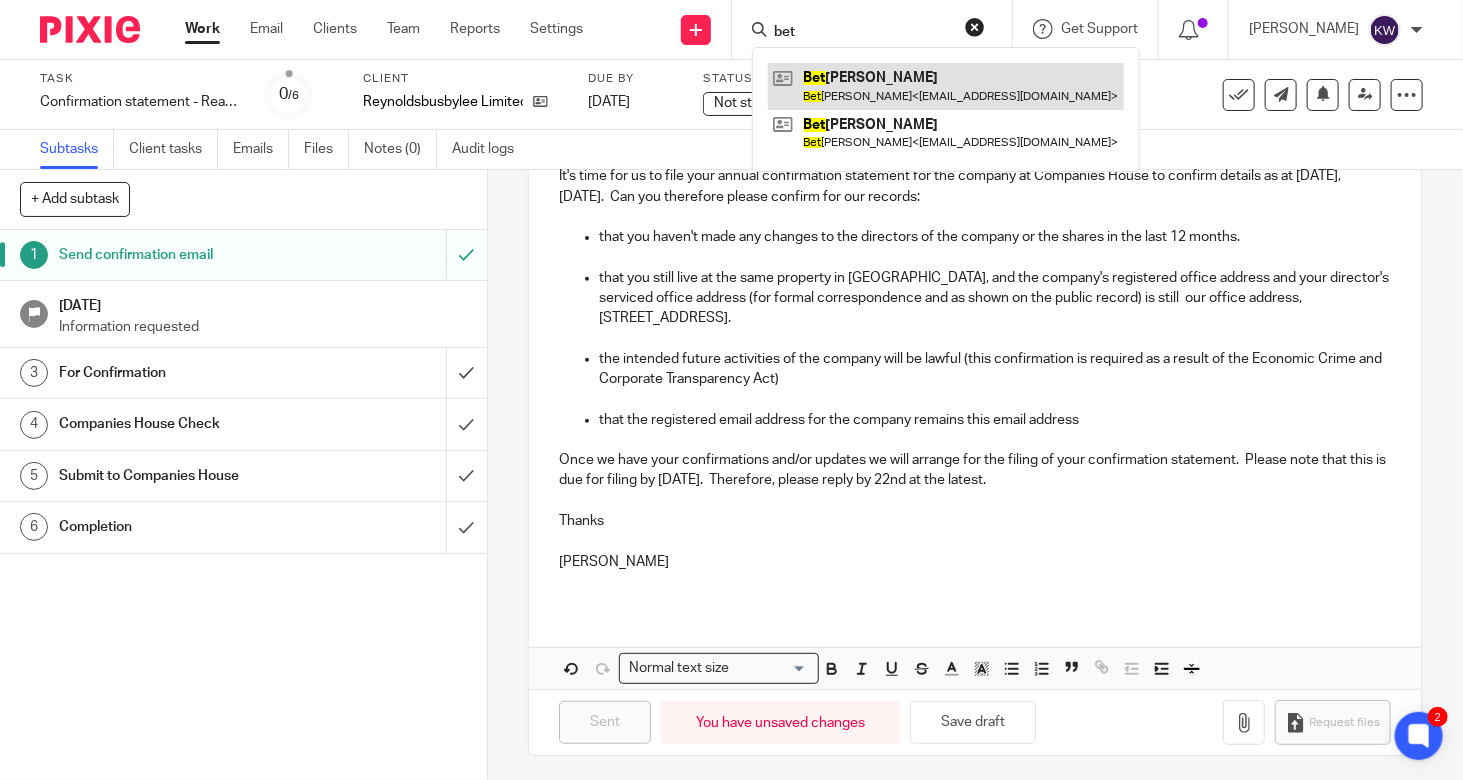 type on "bet" 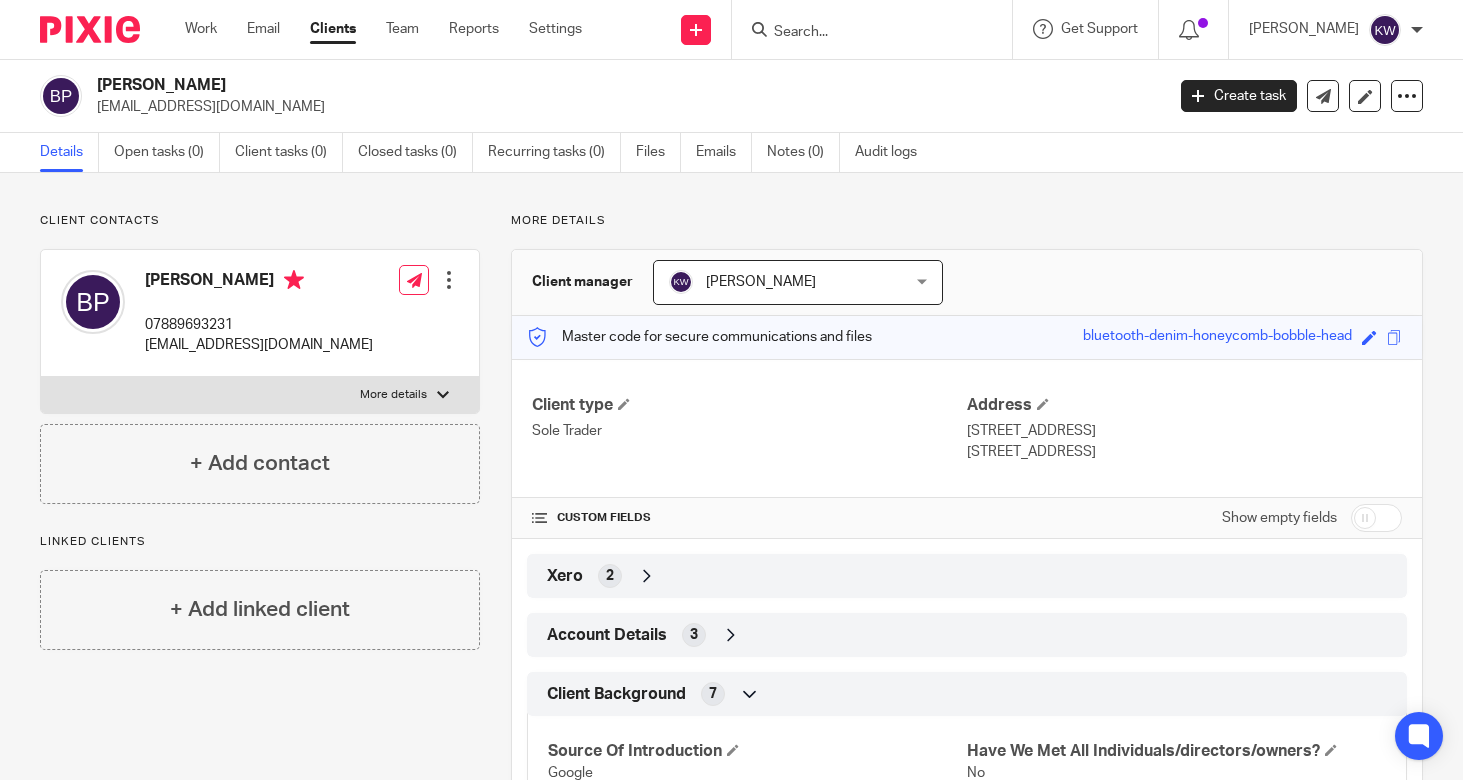 scroll, scrollTop: 0, scrollLeft: 0, axis: both 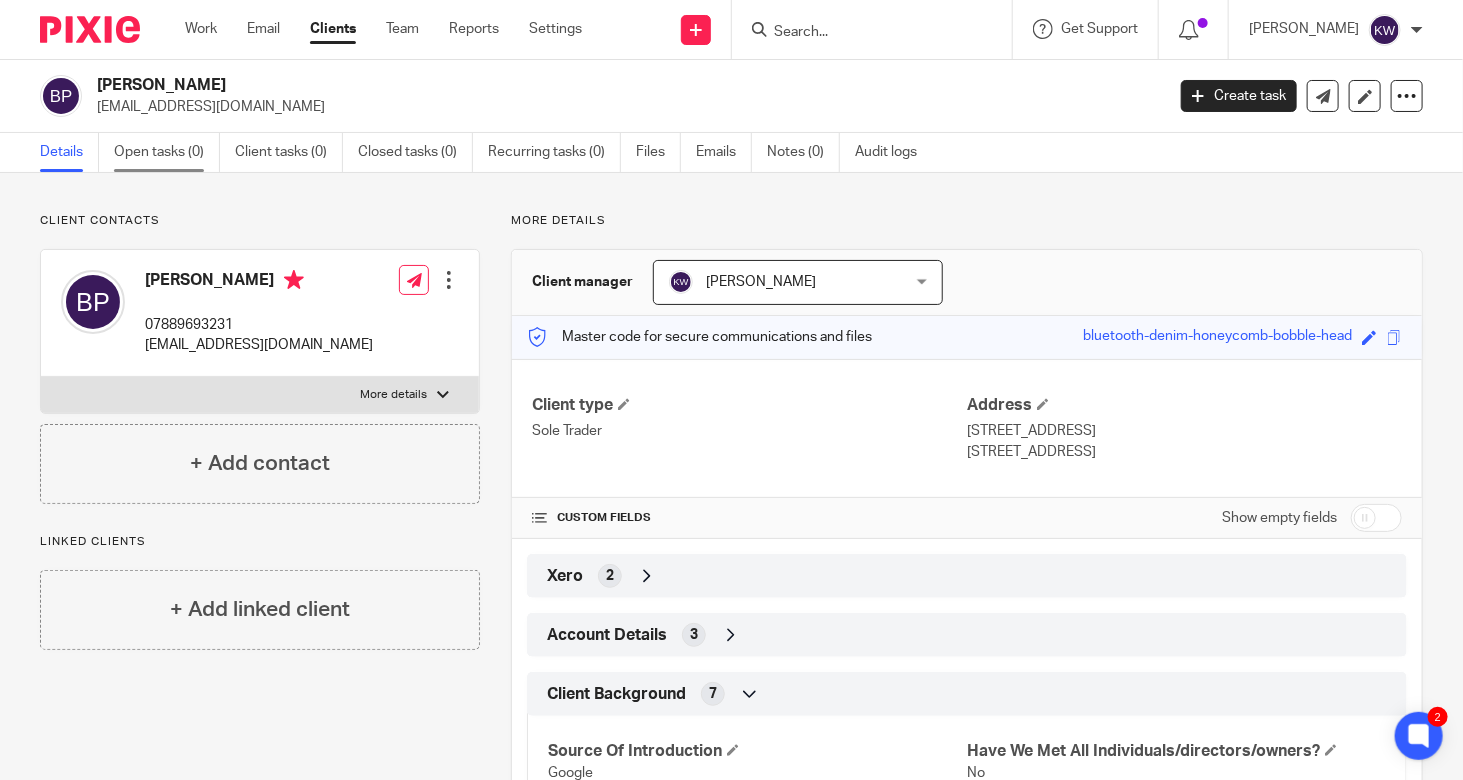 click on "Open tasks (0)" at bounding box center [167, 152] 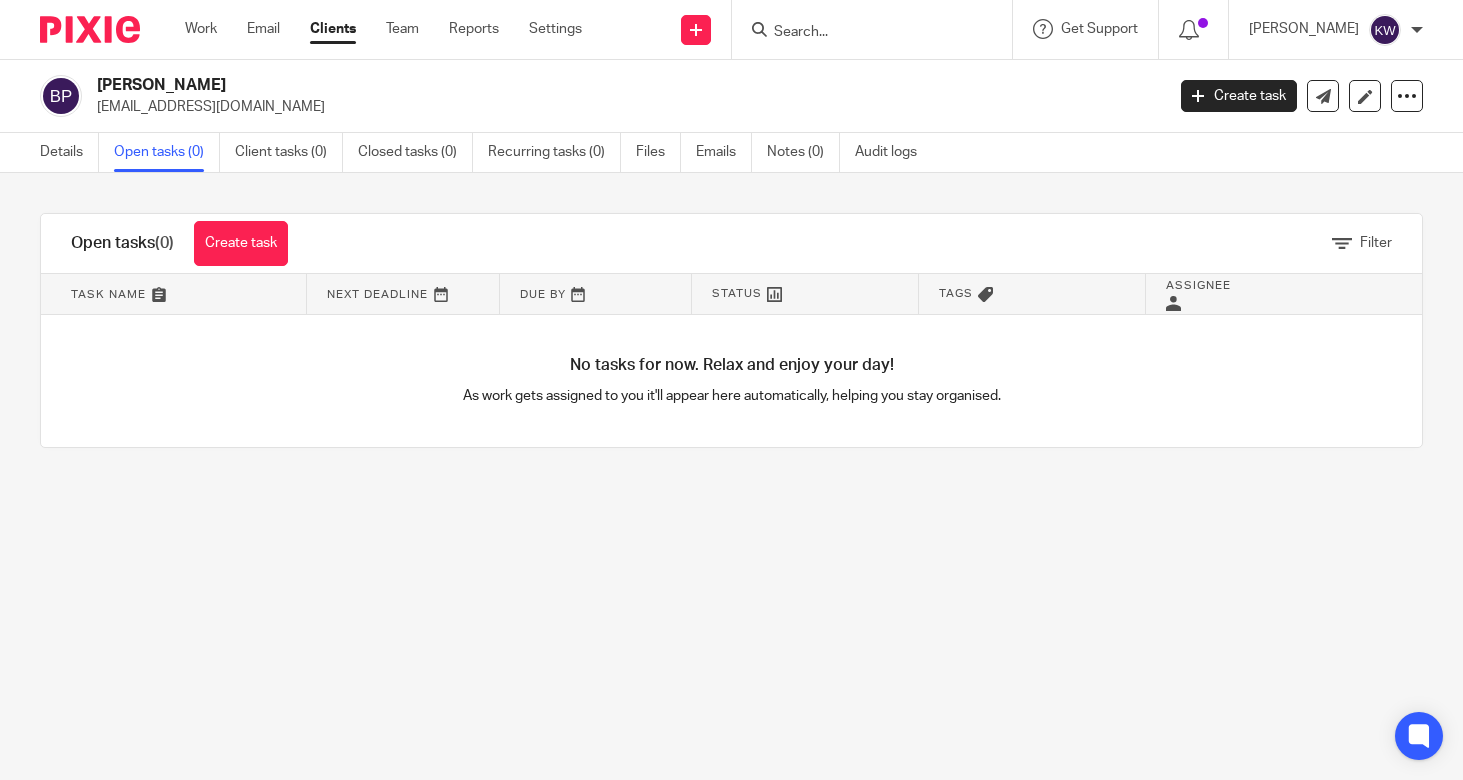 scroll, scrollTop: 0, scrollLeft: 0, axis: both 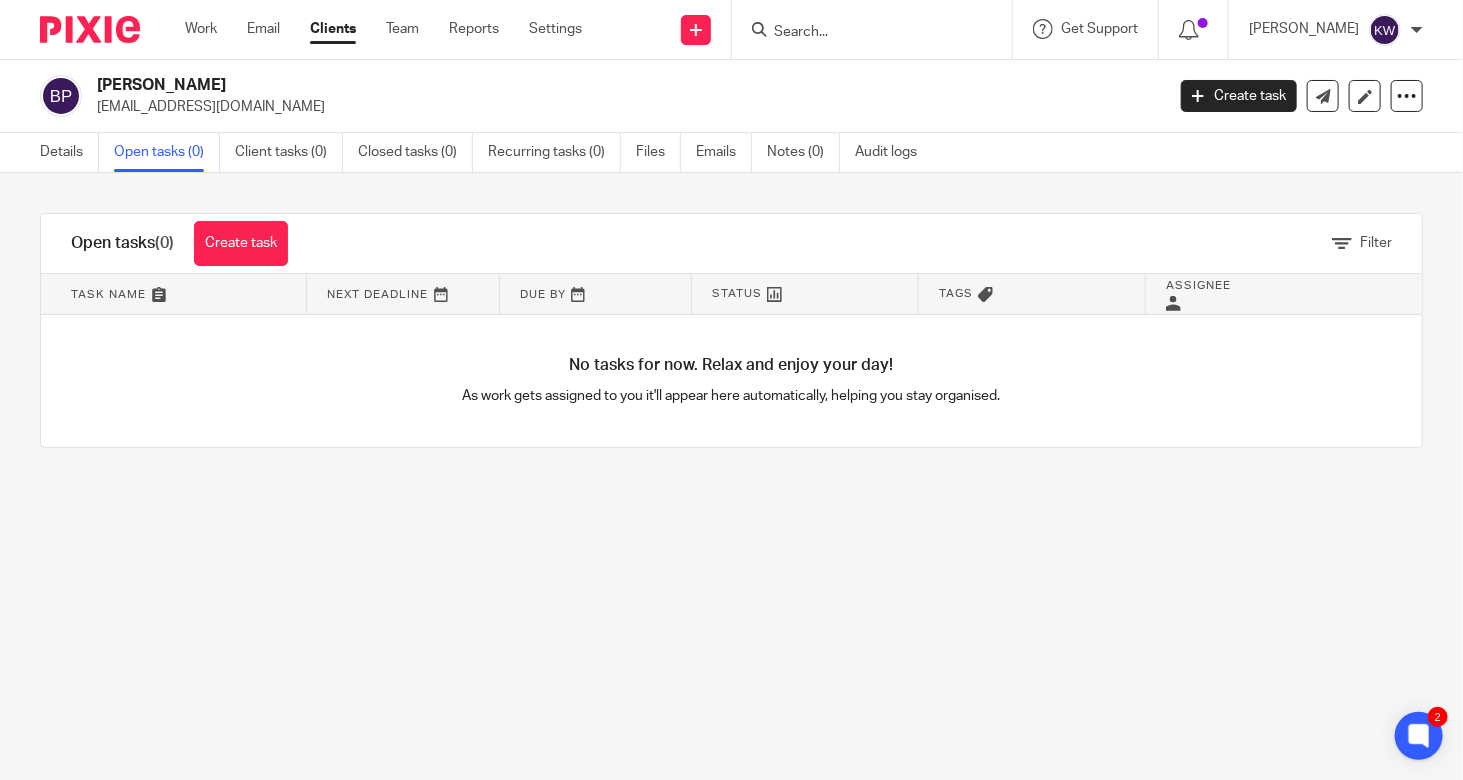 click on "Clients" at bounding box center [333, 29] 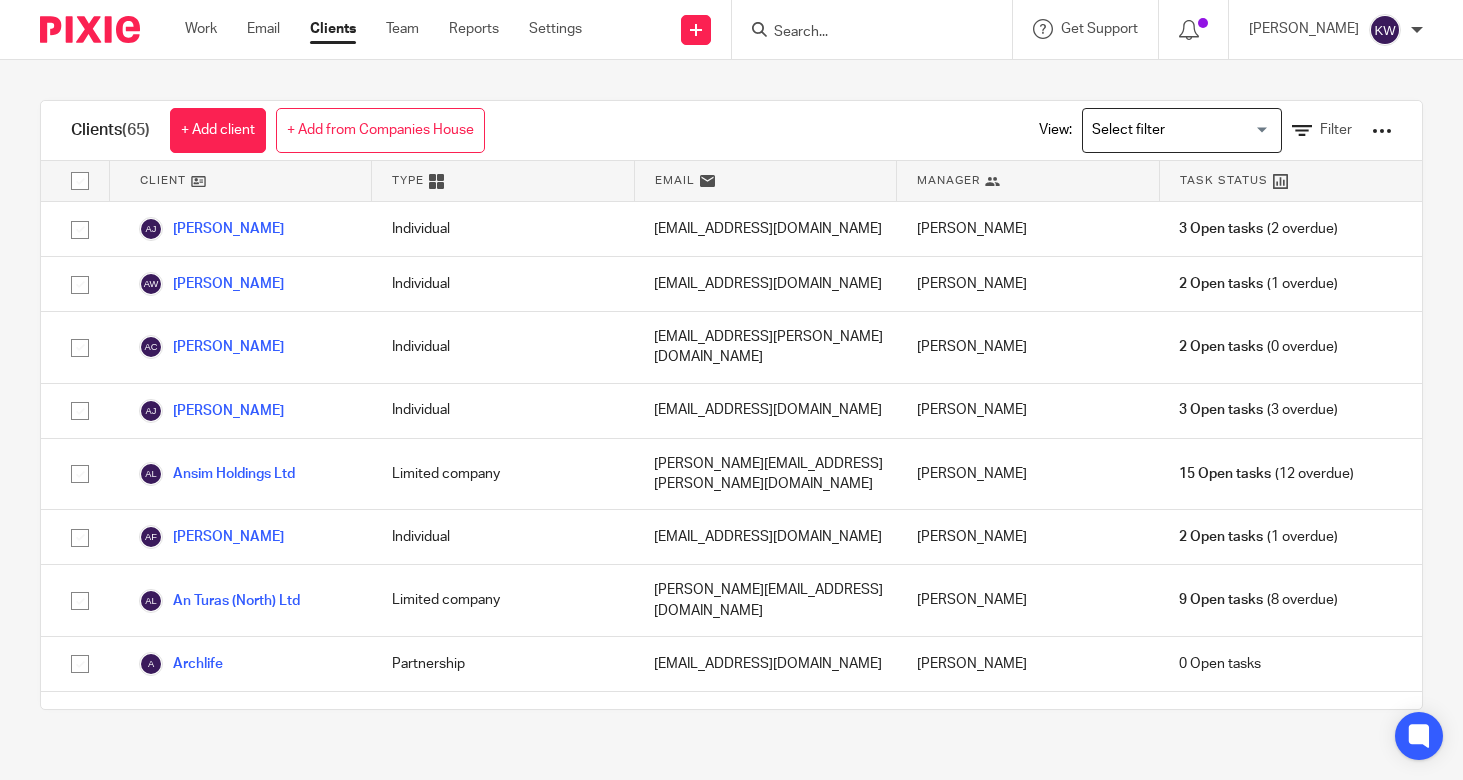 scroll, scrollTop: 0, scrollLeft: 0, axis: both 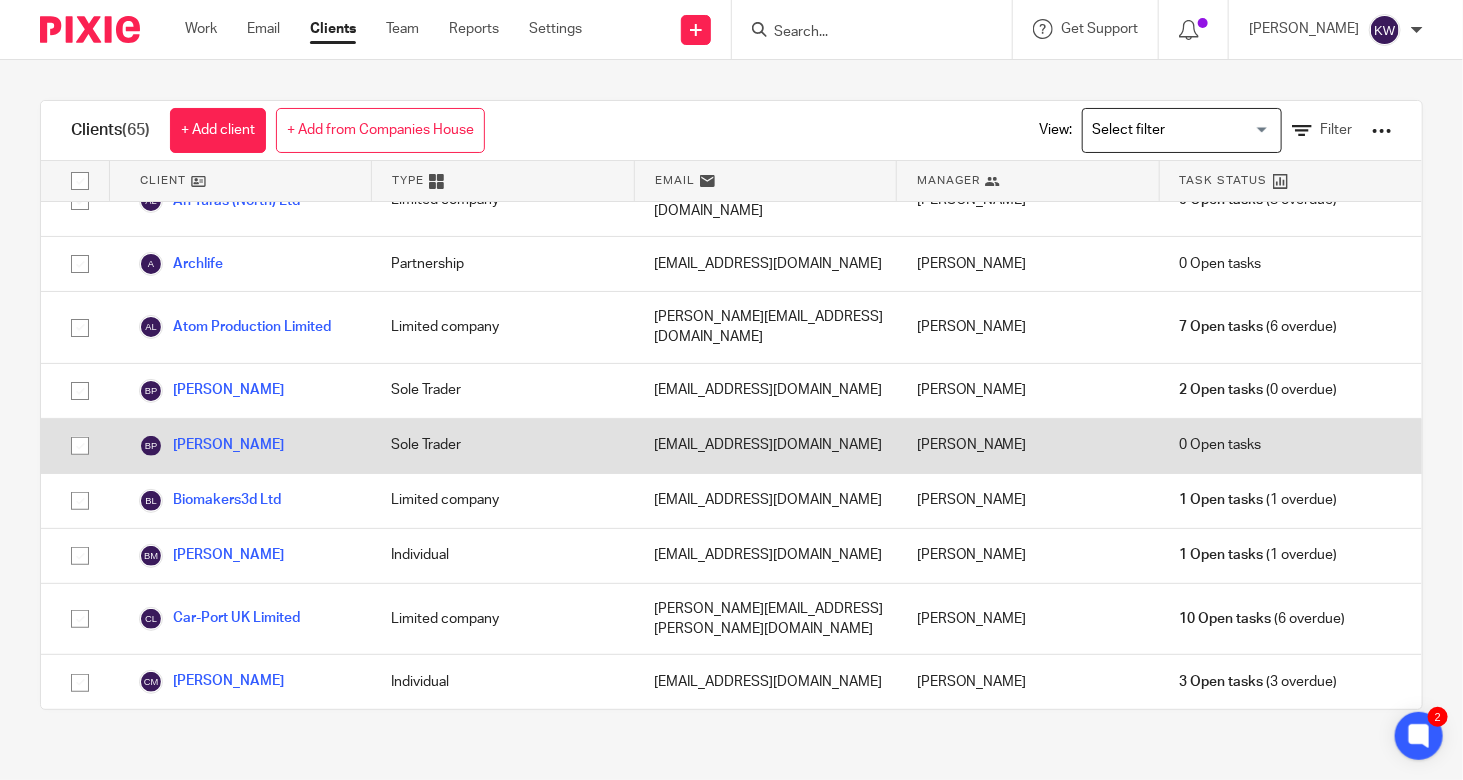 click at bounding box center [80, 446] 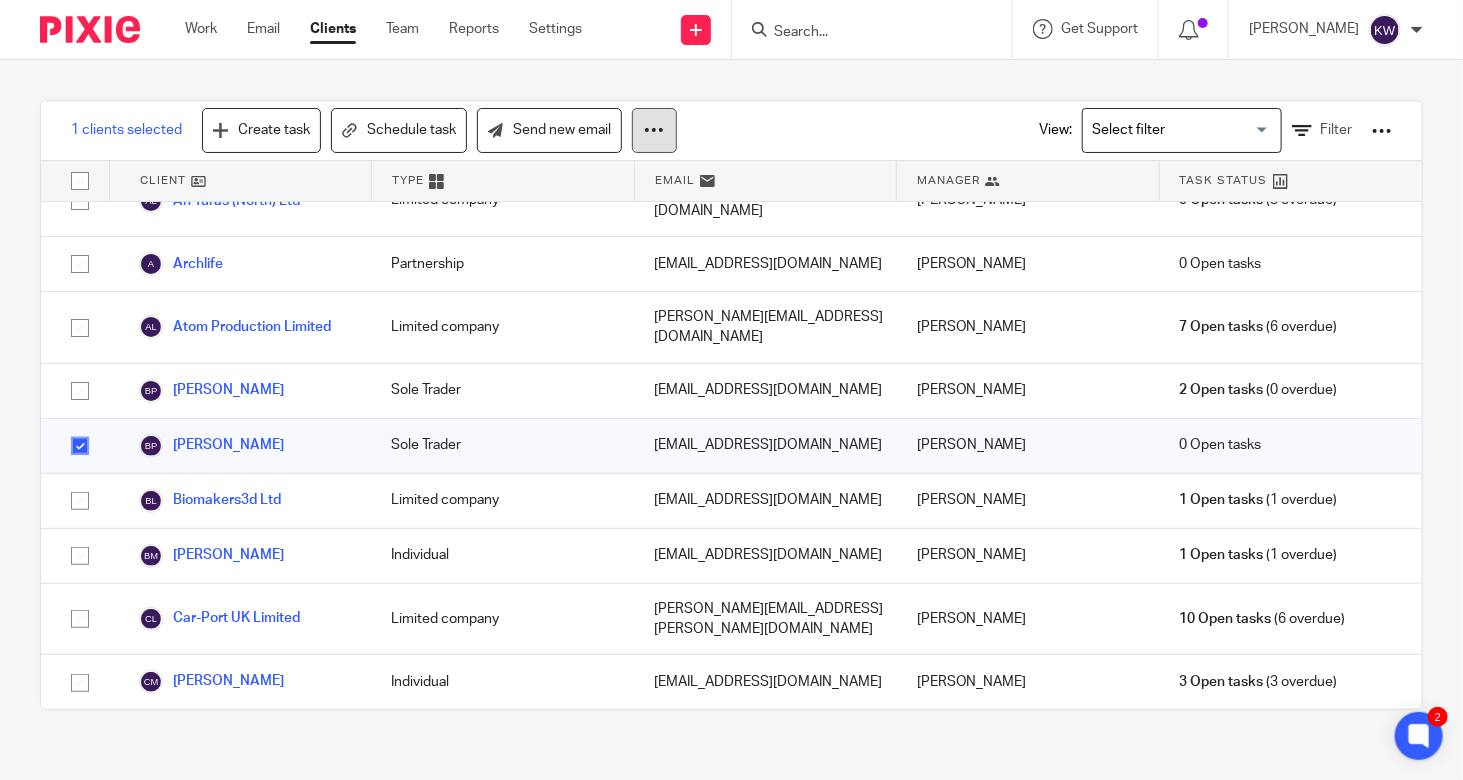 click at bounding box center (654, 130) 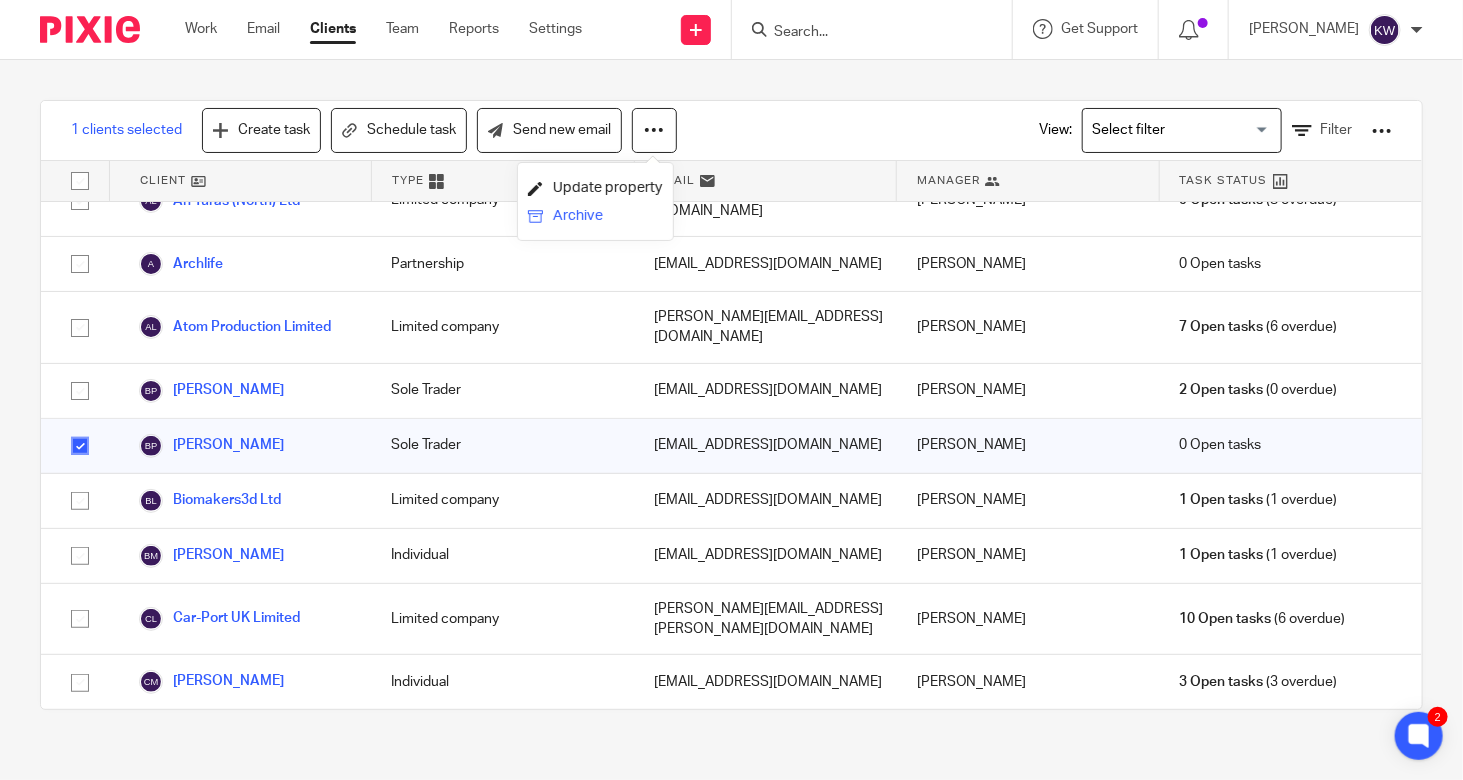click on "Archive" at bounding box center (595, 216) 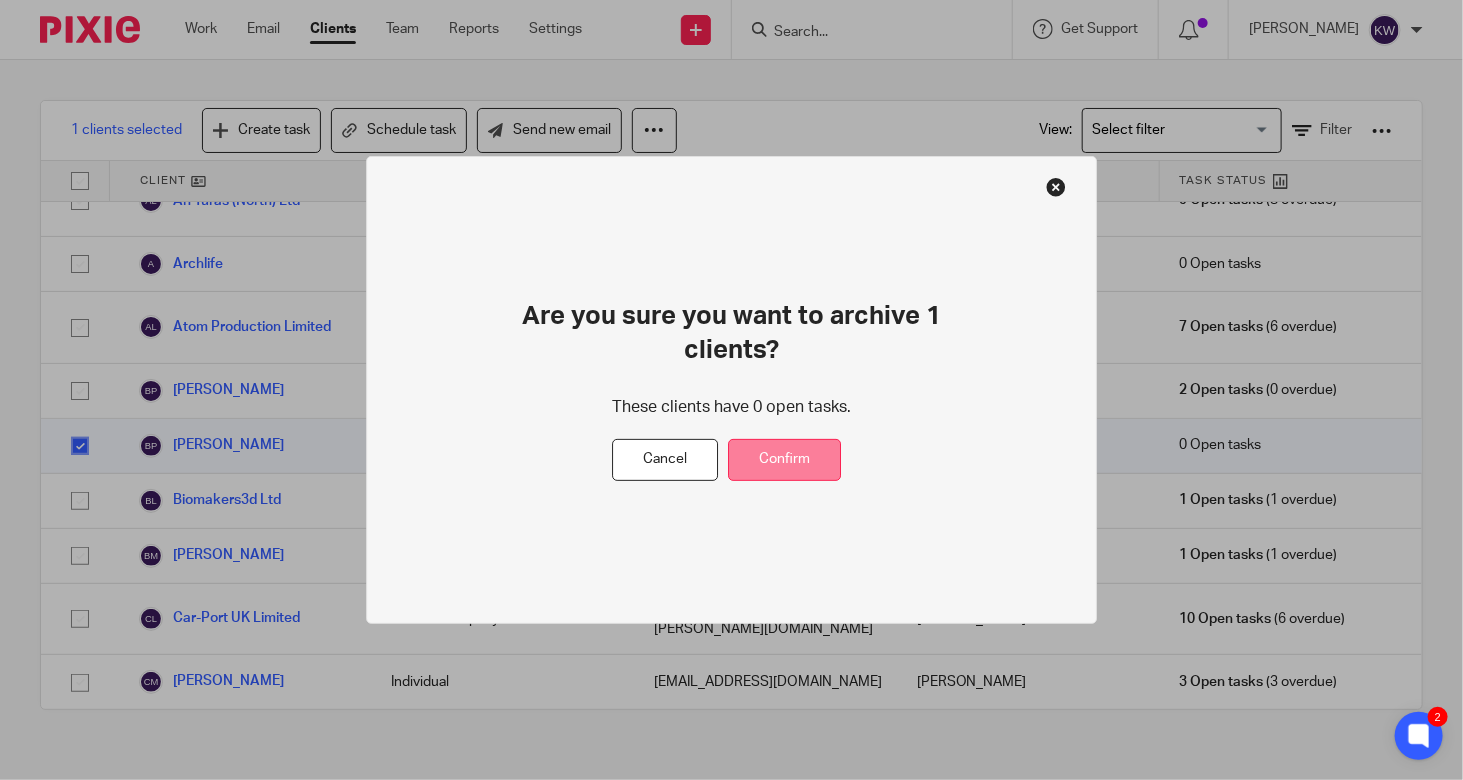 click on "Confirm" at bounding box center [784, 460] 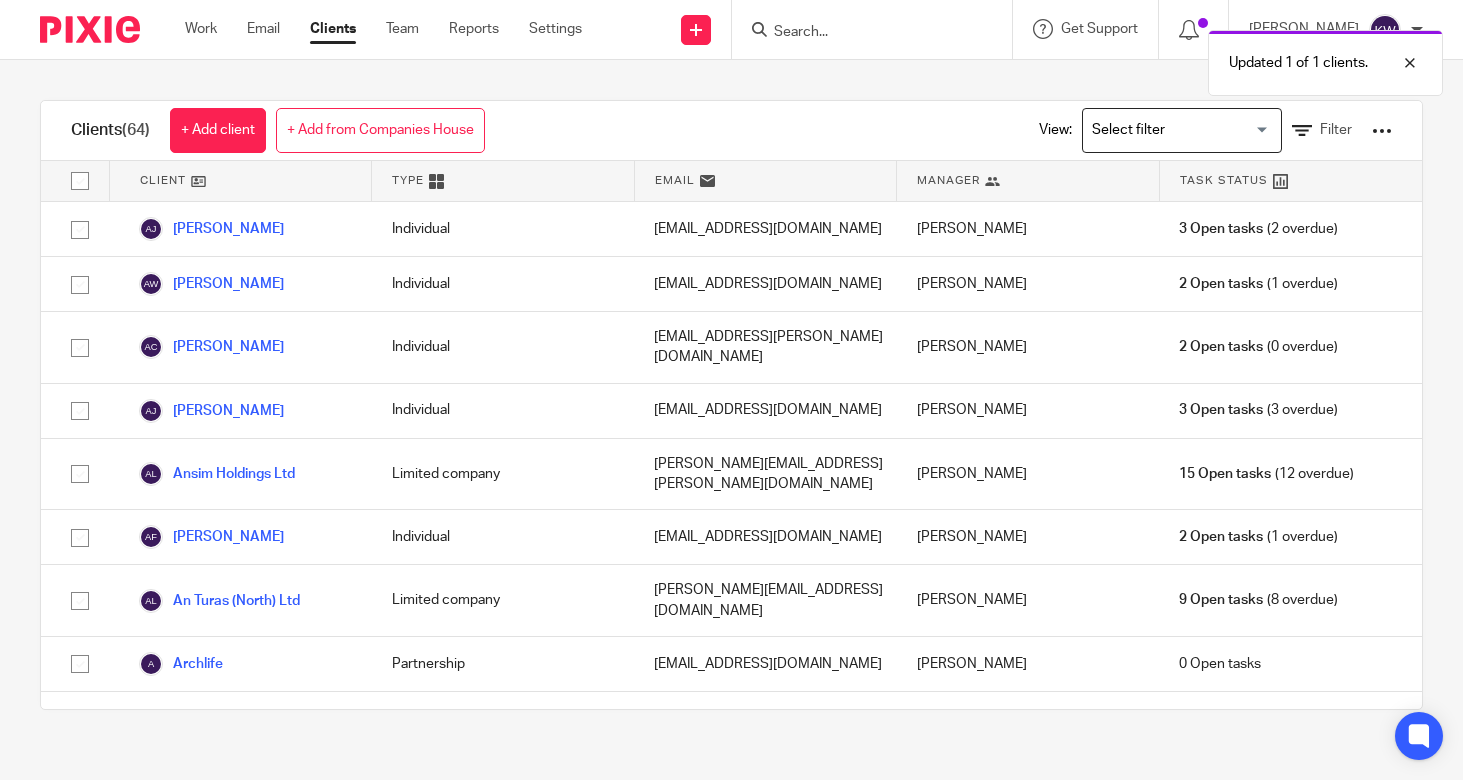 scroll, scrollTop: 0, scrollLeft: 0, axis: both 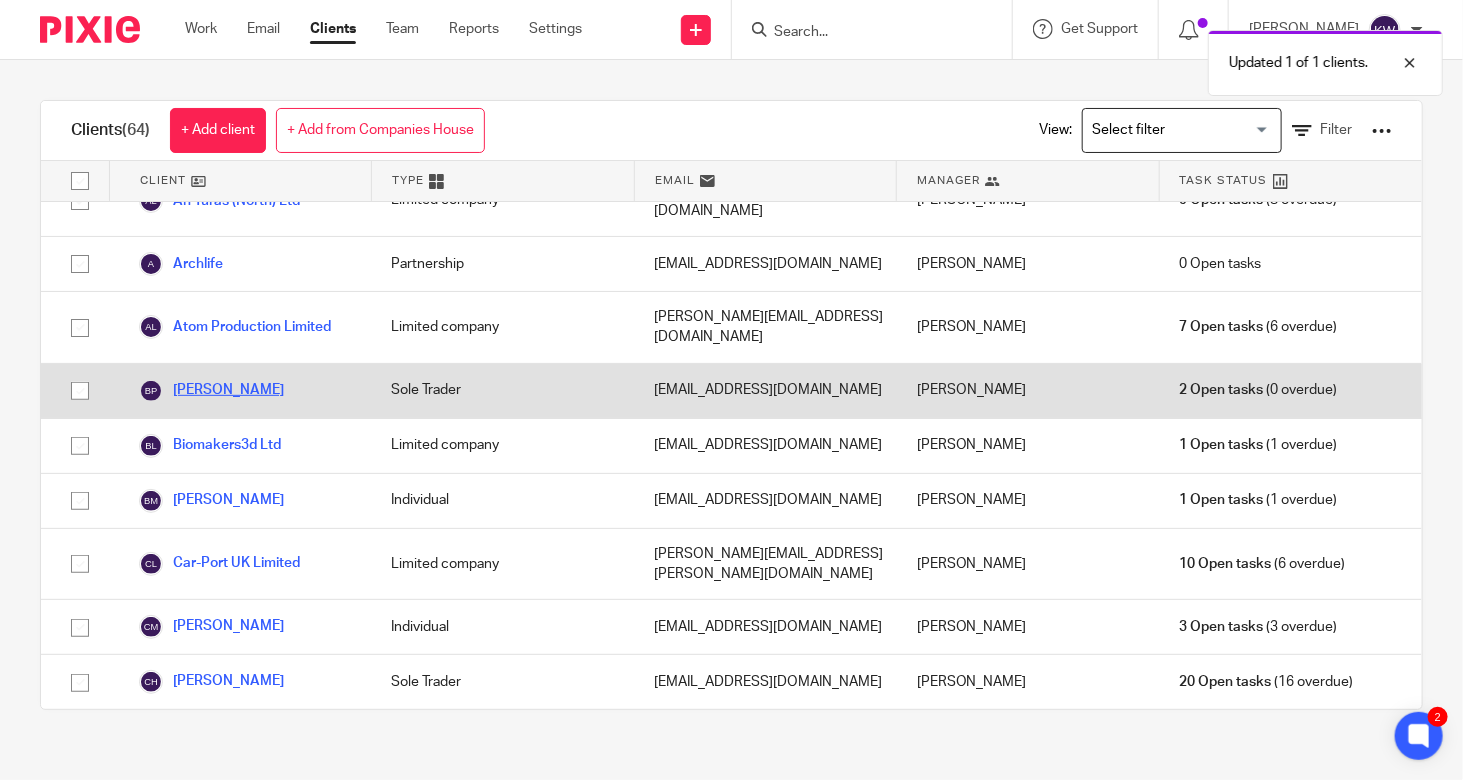 click on "[PERSON_NAME]" at bounding box center (211, 391) 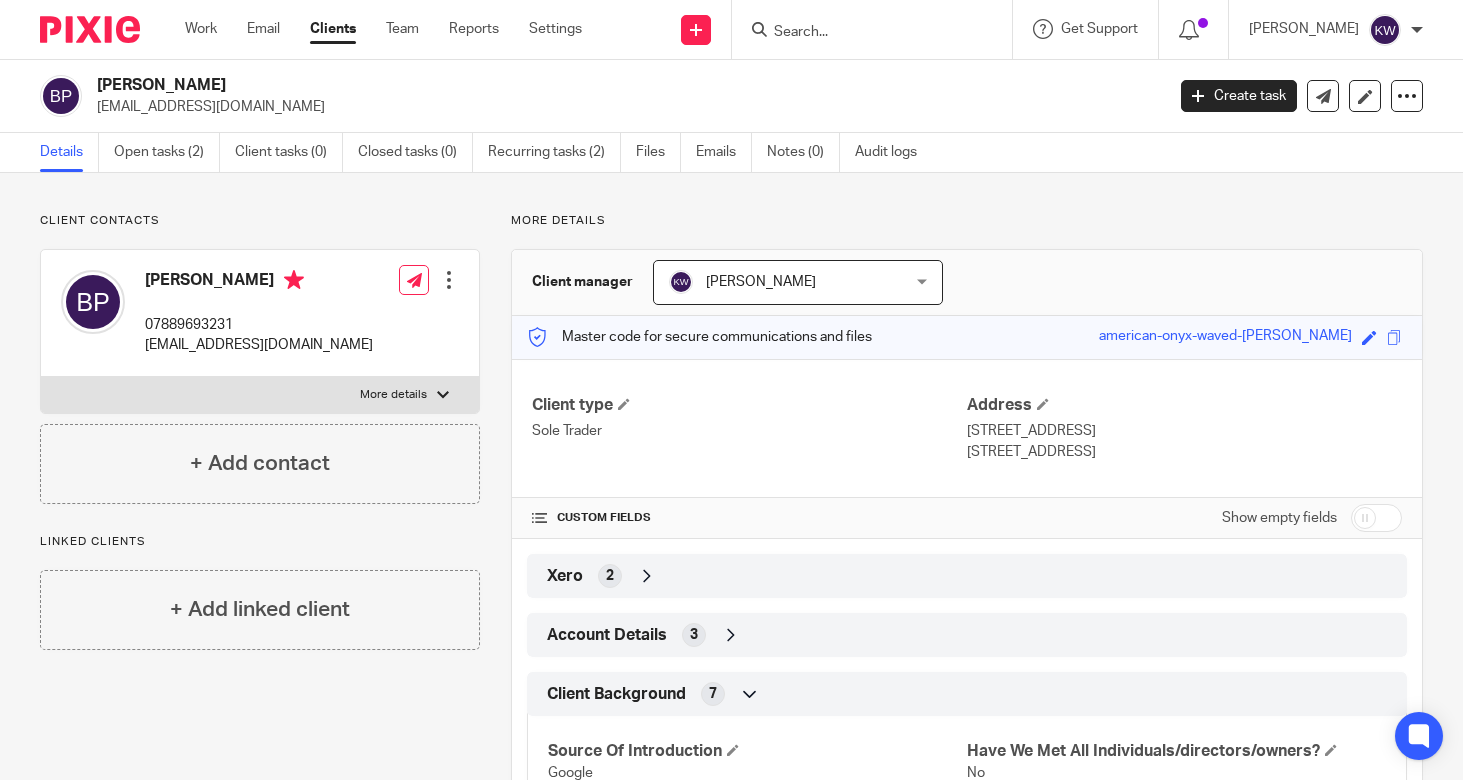 scroll, scrollTop: 0, scrollLeft: 0, axis: both 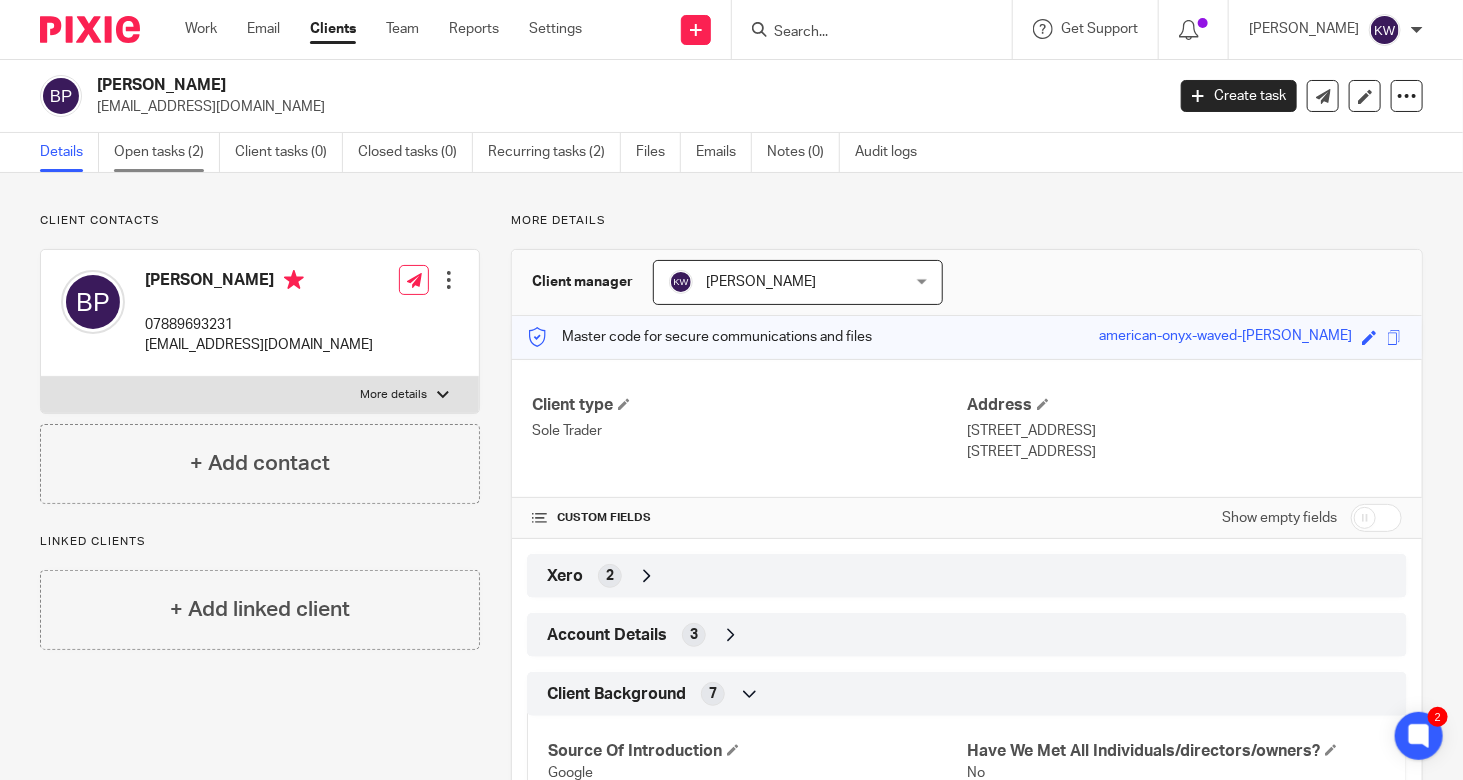 click on "Open tasks (2)" at bounding box center [167, 152] 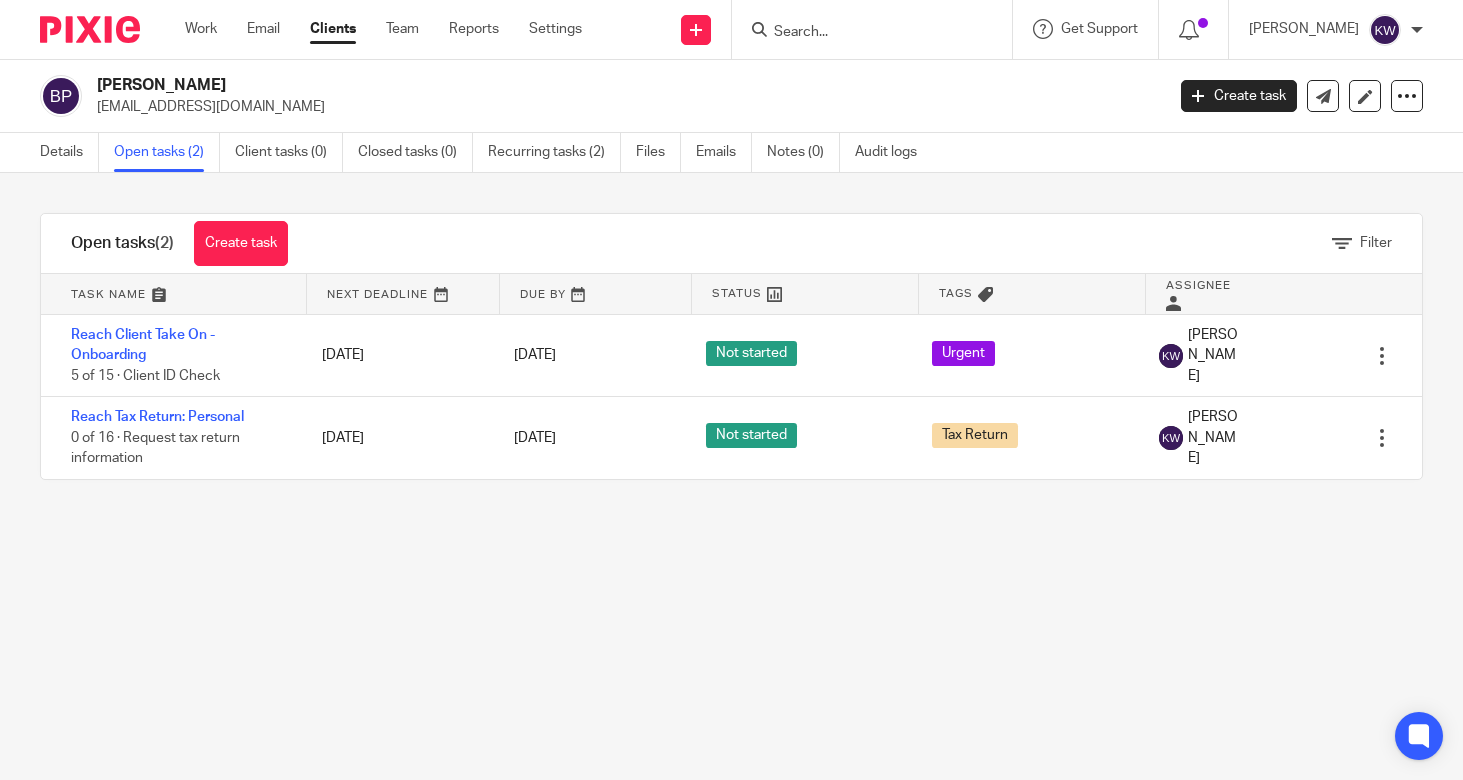 scroll, scrollTop: 0, scrollLeft: 0, axis: both 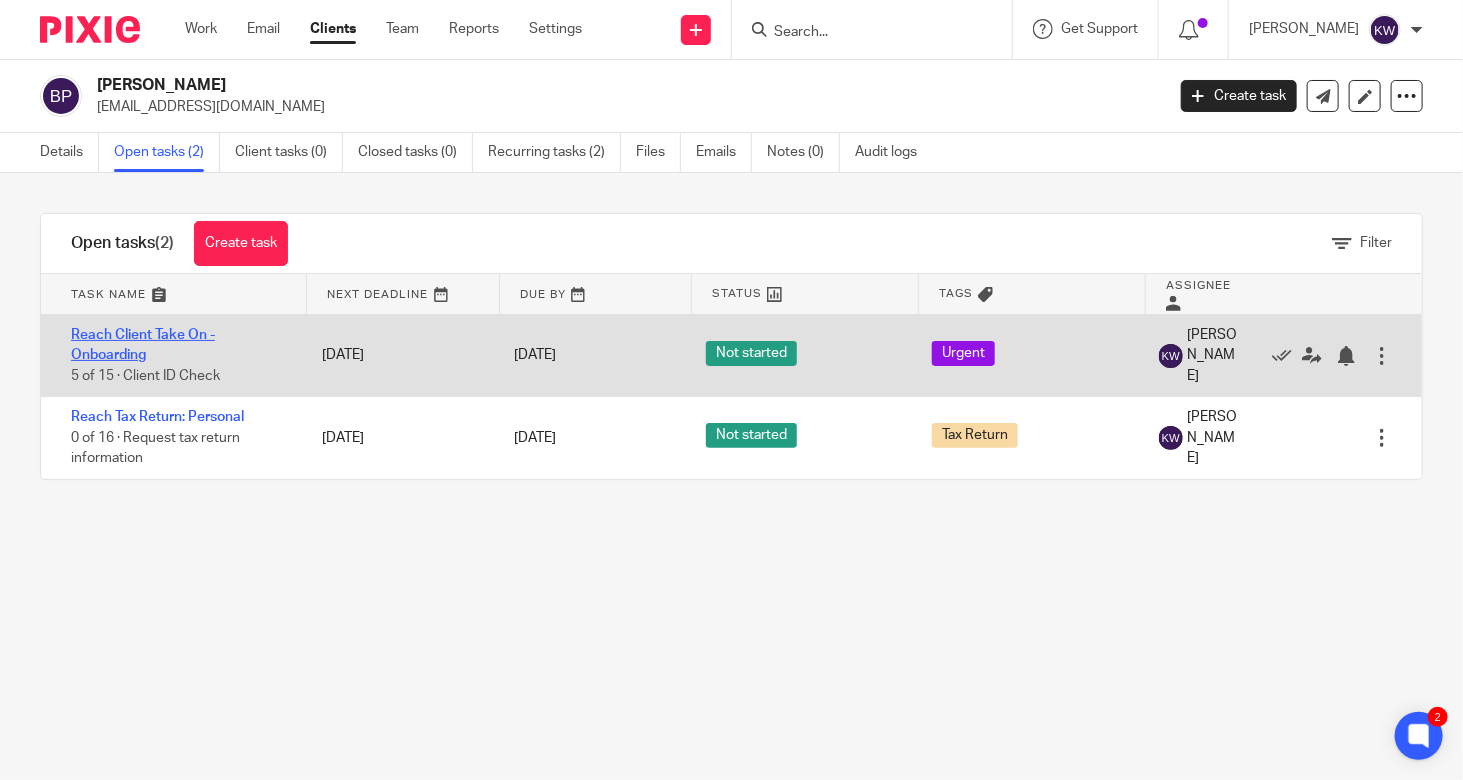 click on "Reach Client Take On - Onboarding" at bounding box center [143, 345] 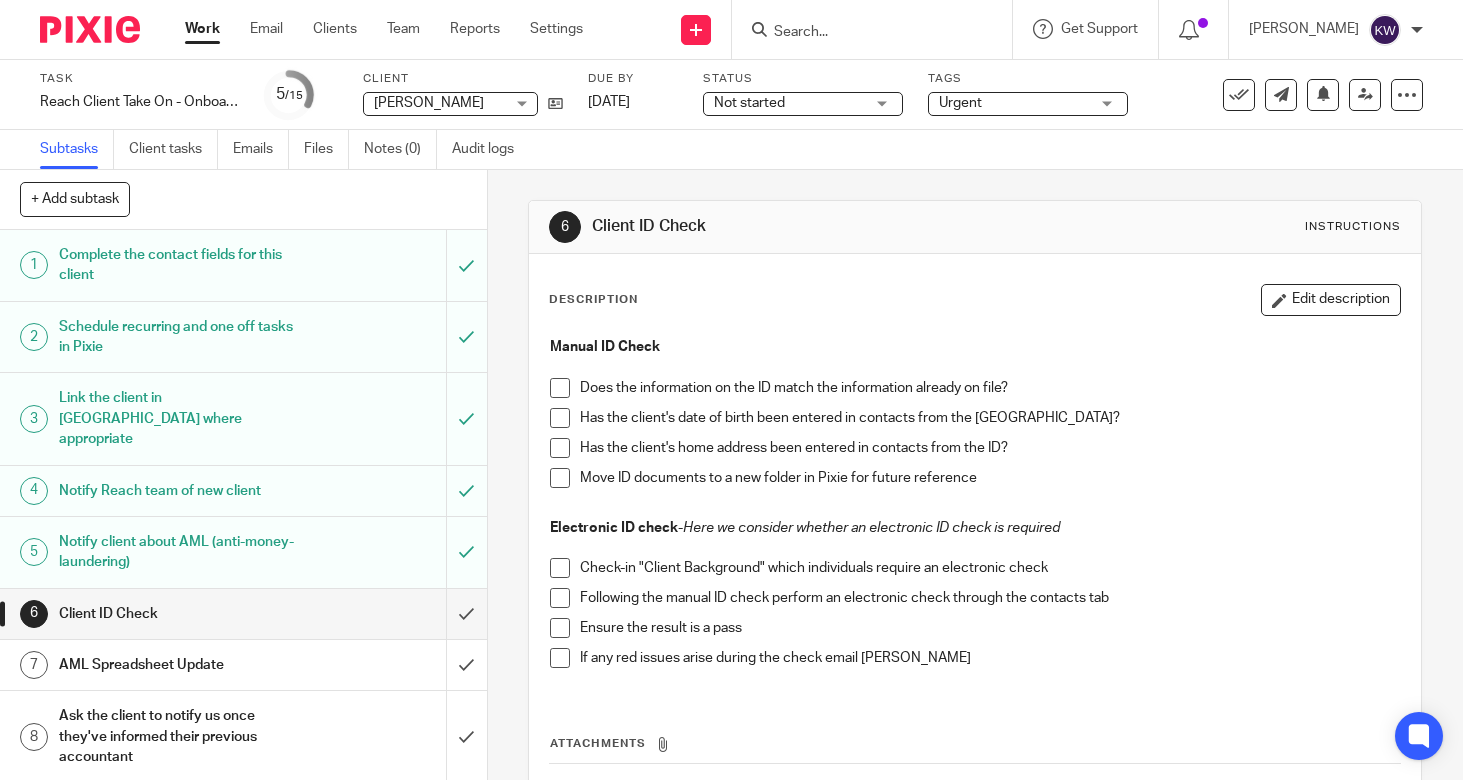 scroll, scrollTop: 0, scrollLeft: 0, axis: both 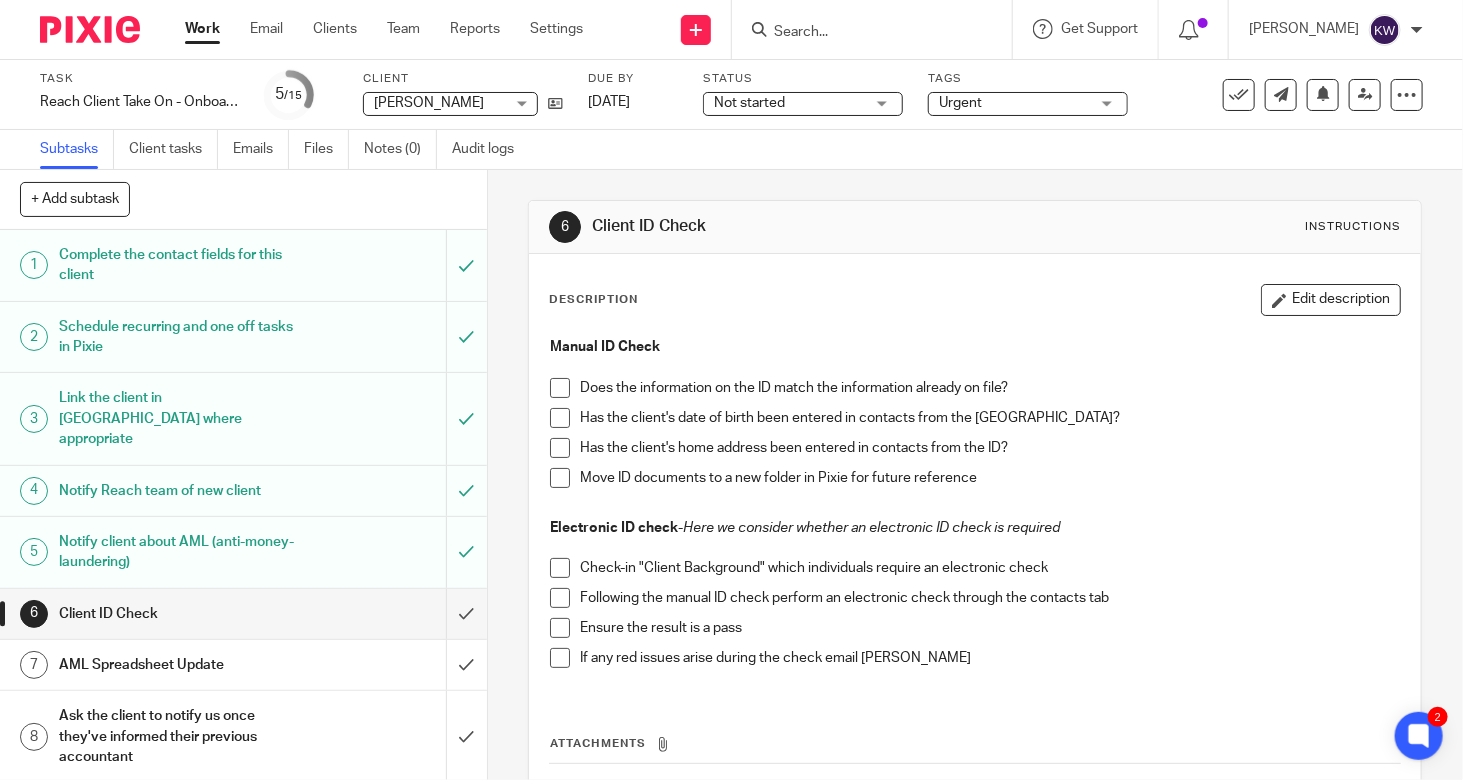 click at bounding box center [560, 388] 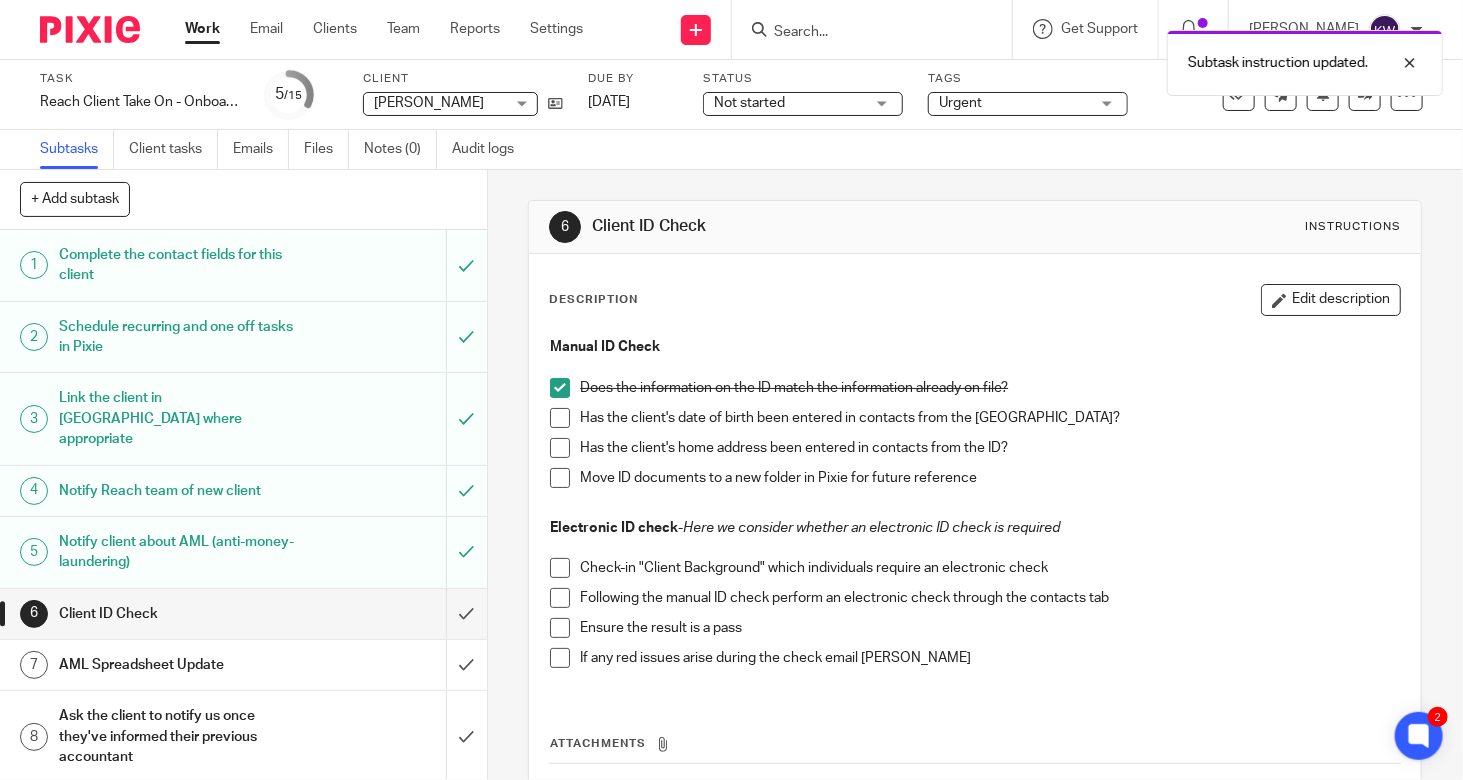 click at bounding box center (560, 418) 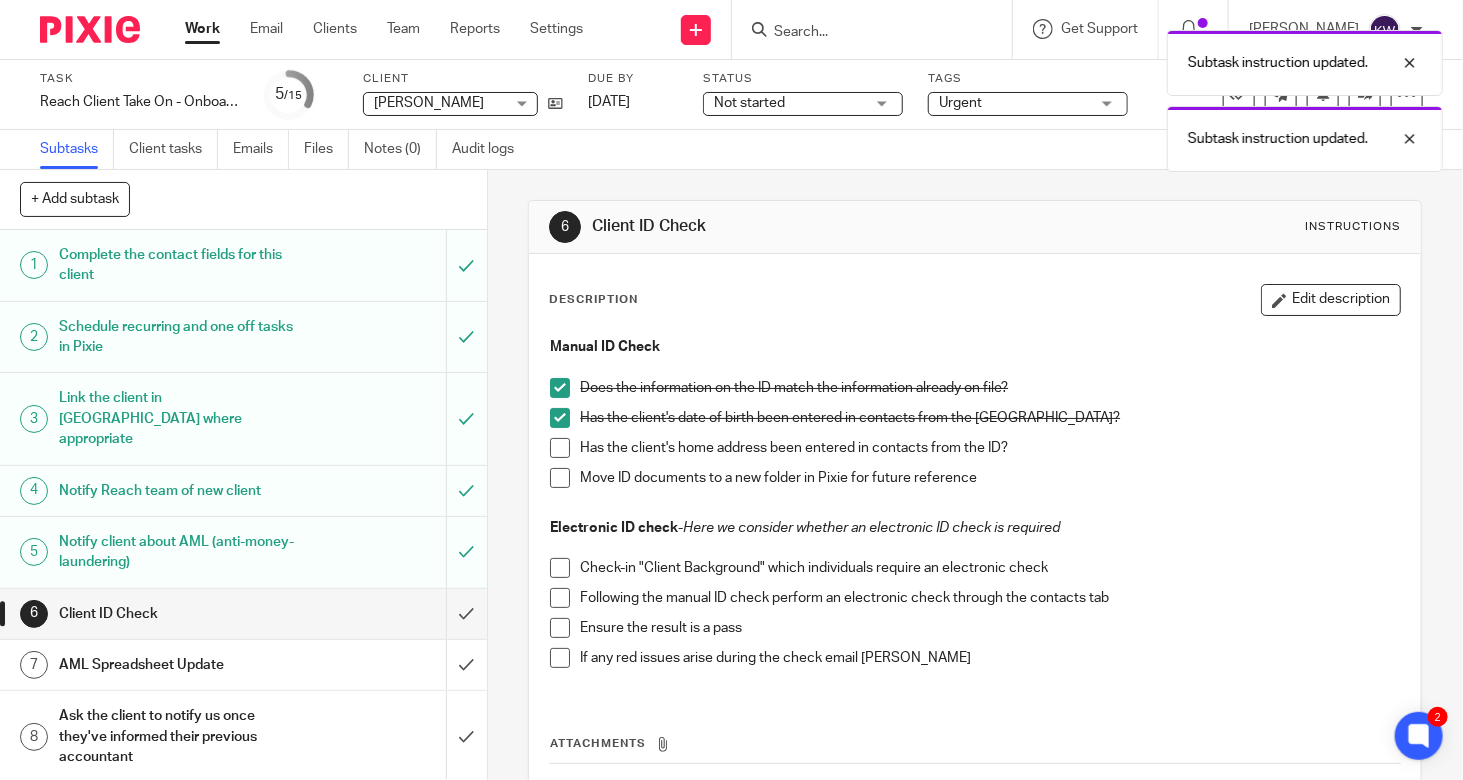 click at bounding box center (560, 448) 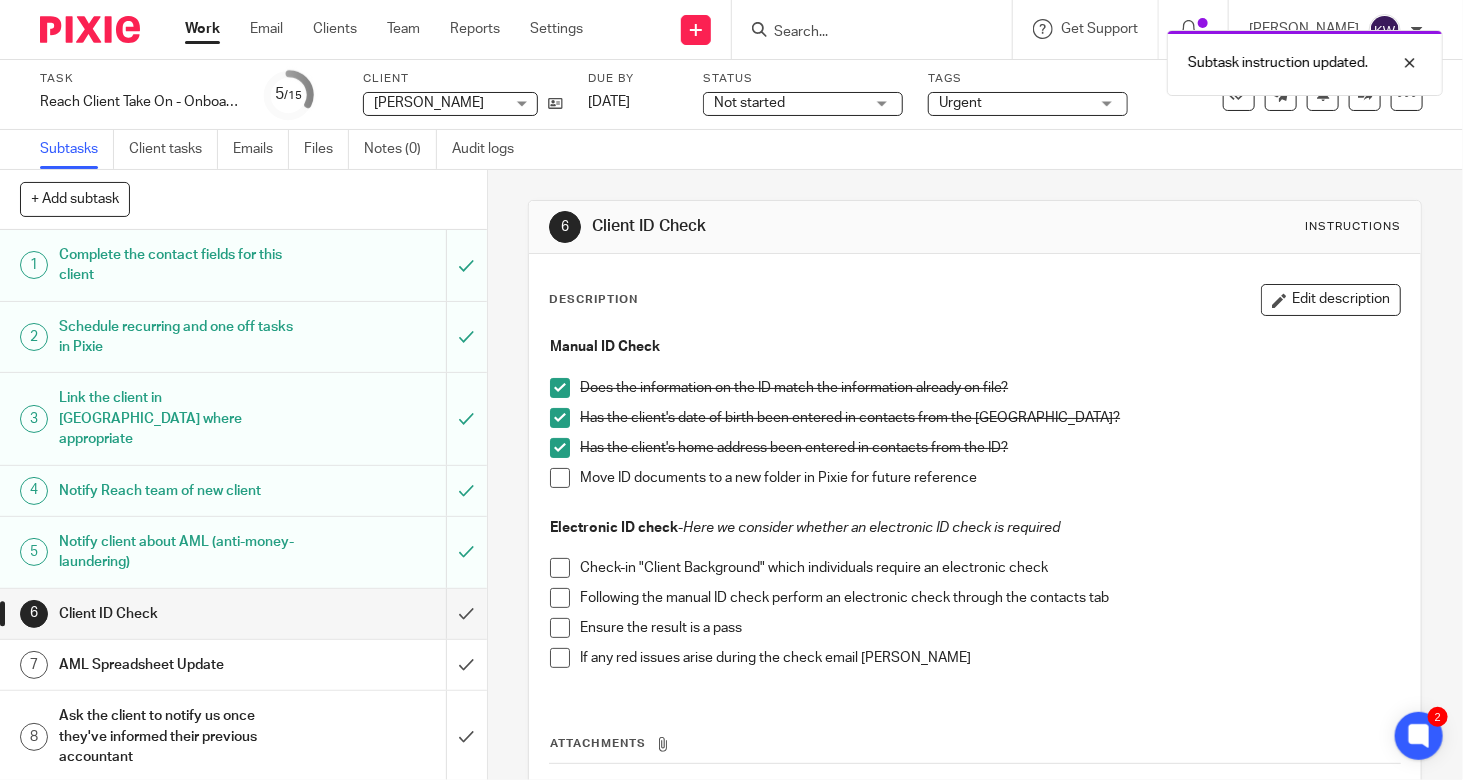 click at bounding box center [560, 478] 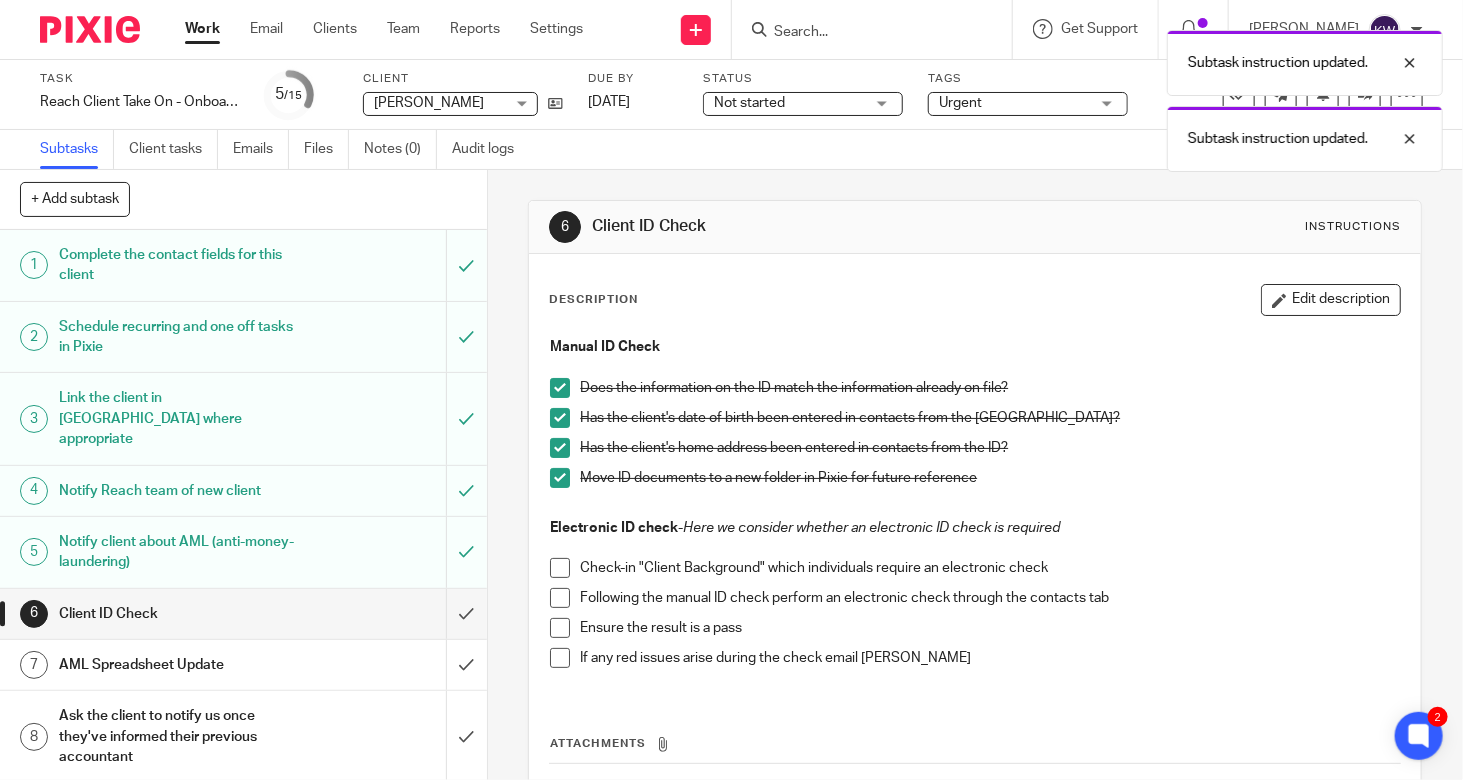 click at bounding box center [560, 478] 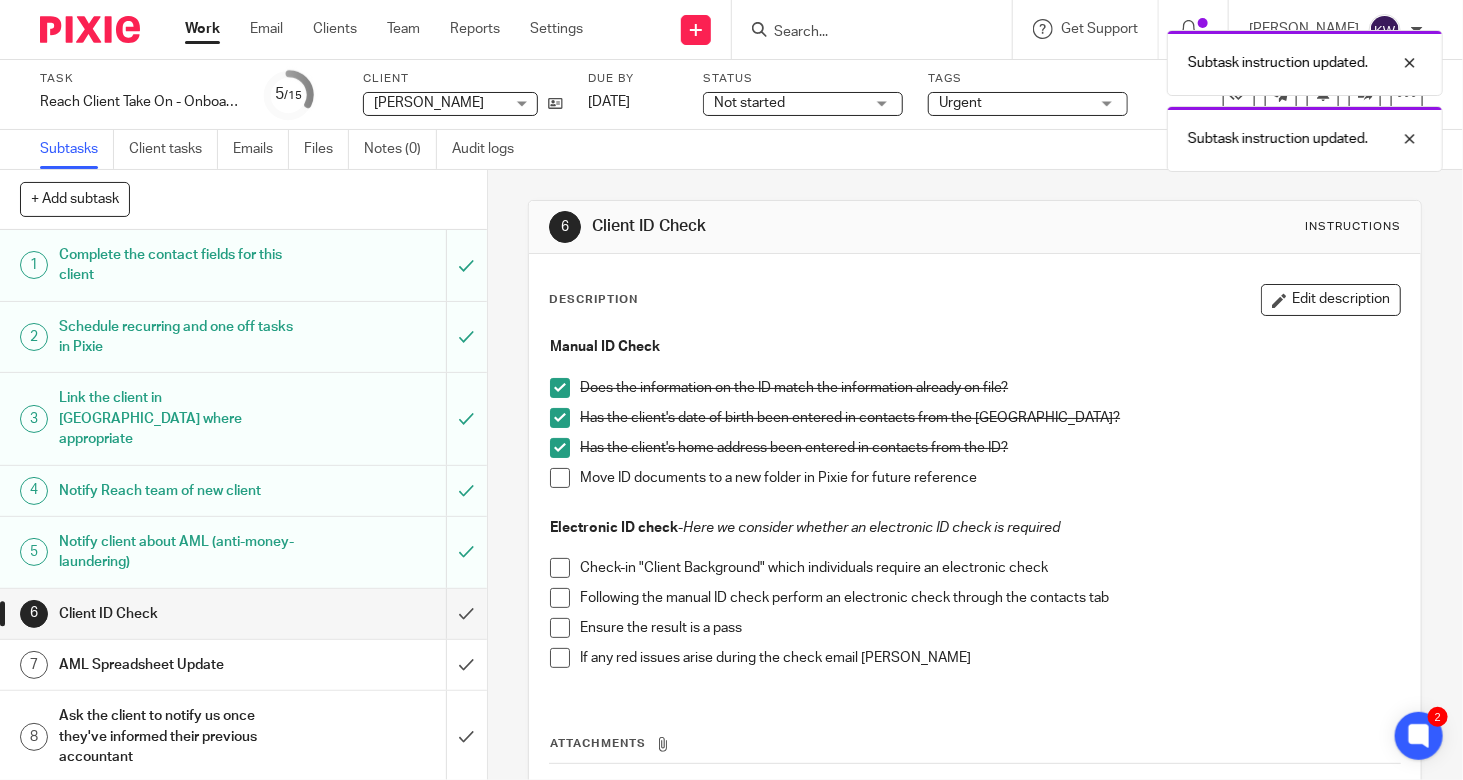 scroll, scrollTop: 100, scrollLeft: 0, axis: vertical 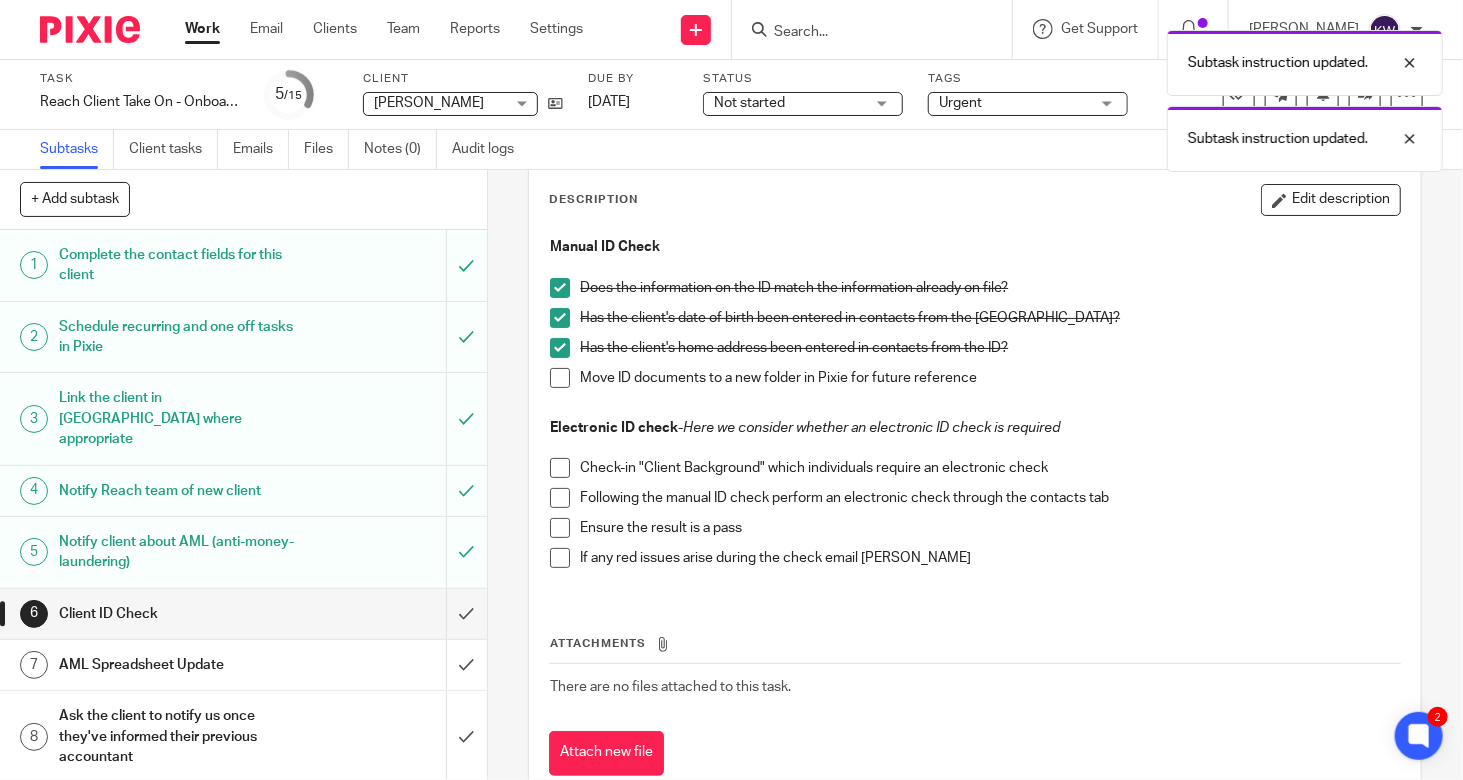 click at bounding box center (560, 468) 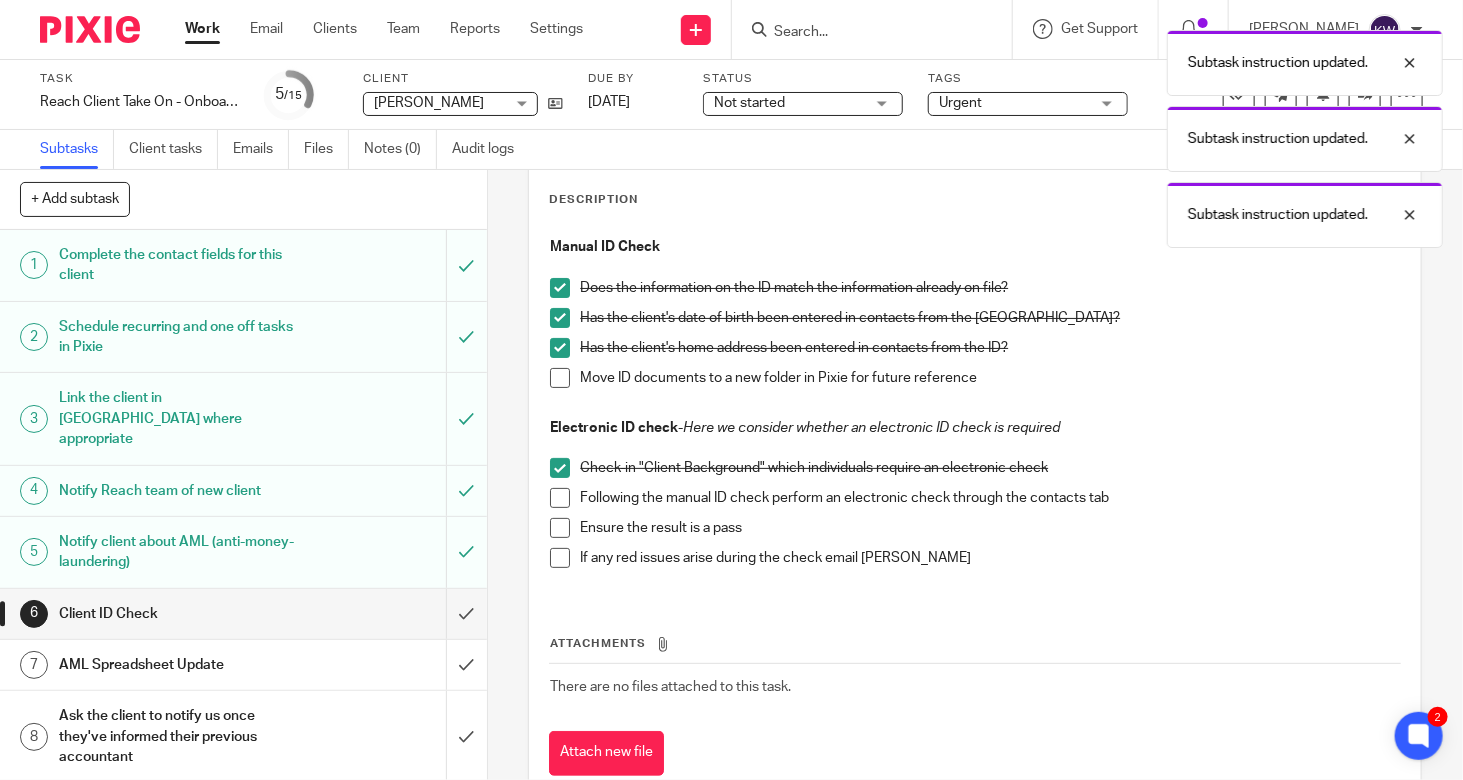 click at bounding box center (560, 498) 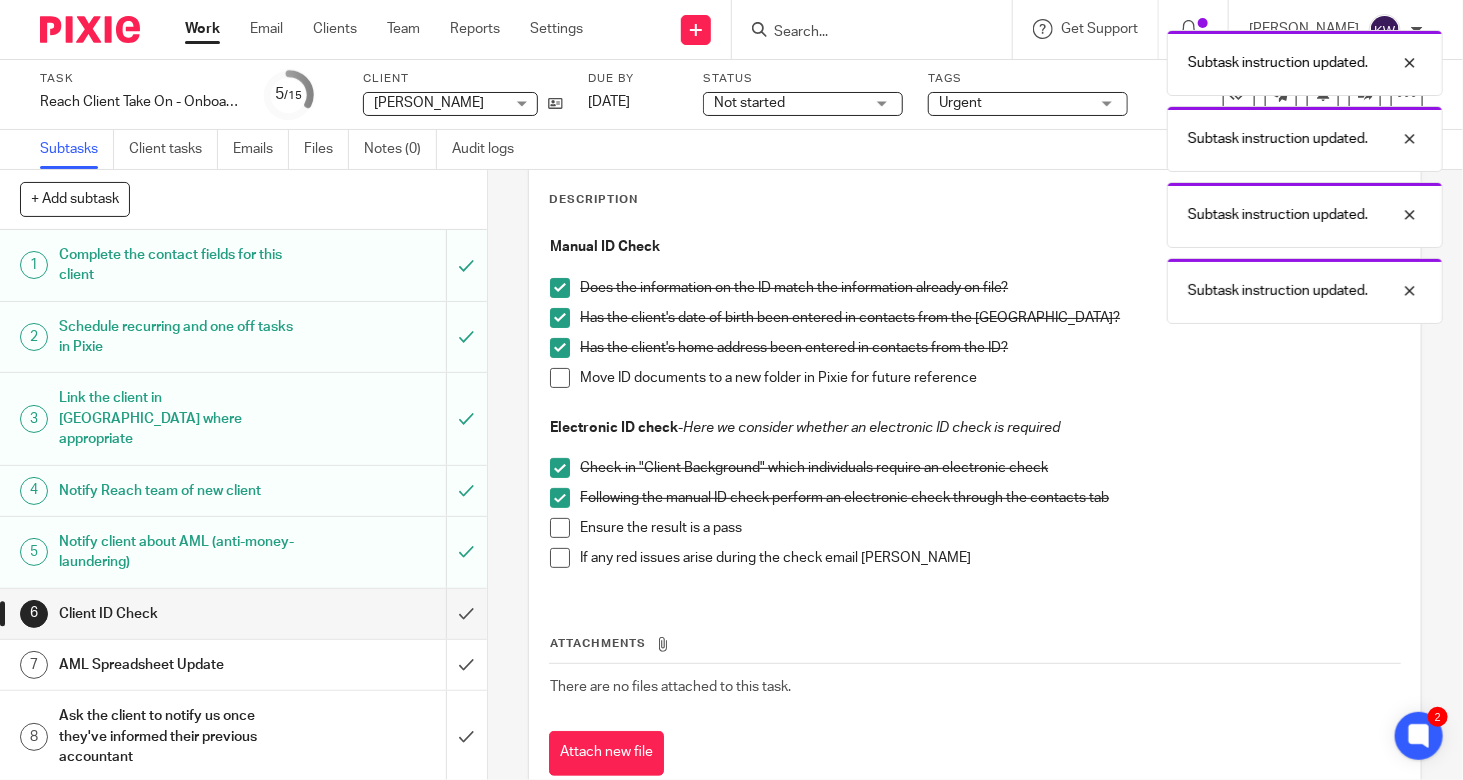 click at bounding box center [560, 528] 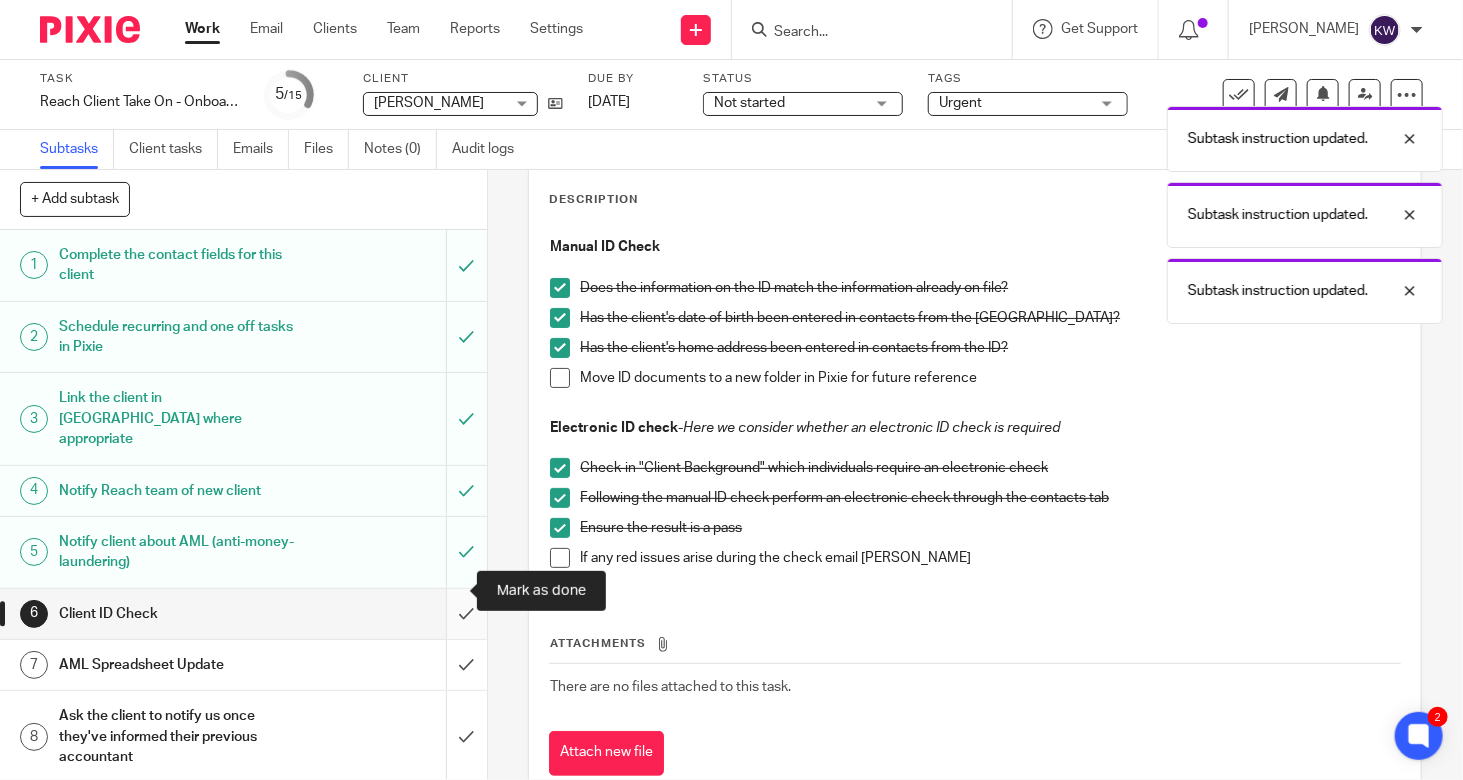 click at bounding box center (243, 614) 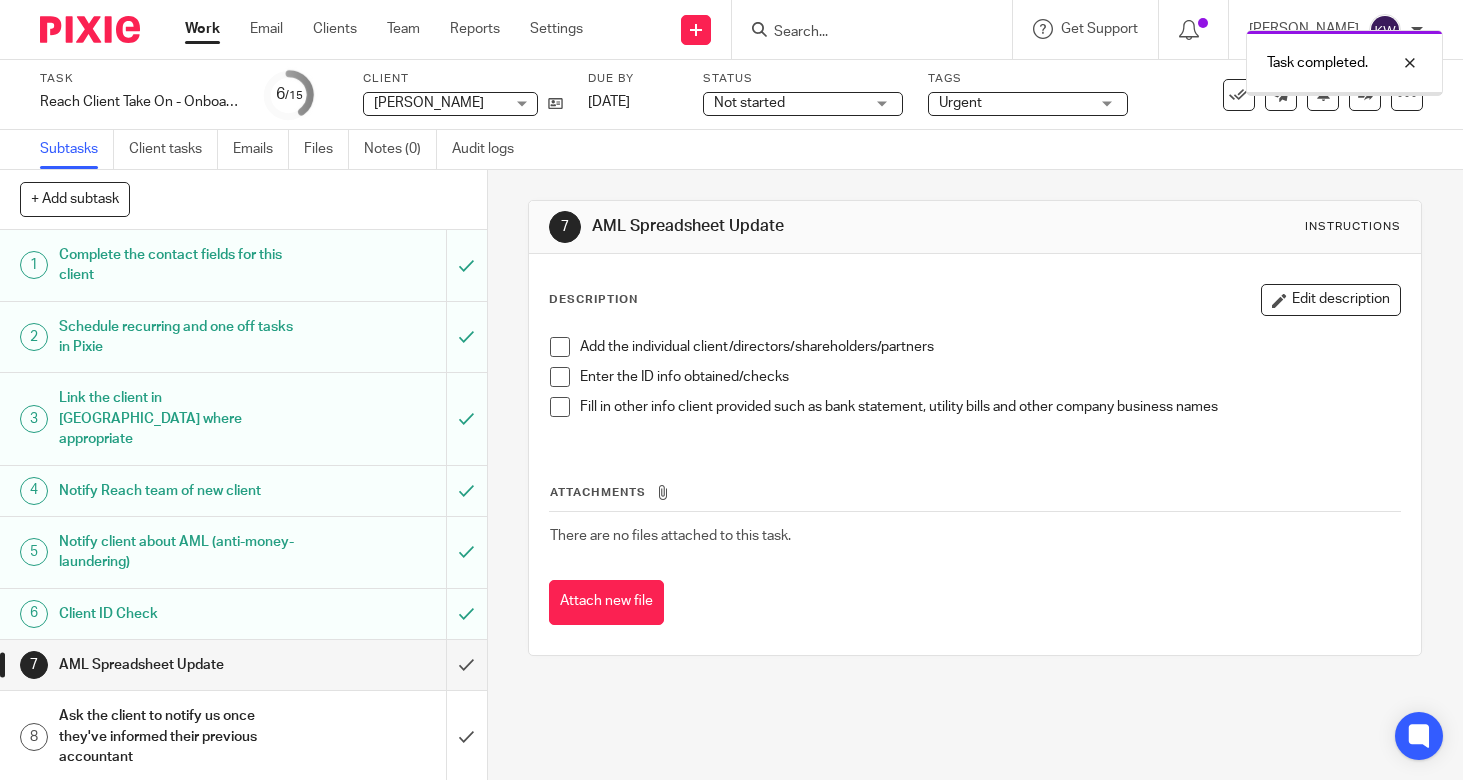 scroll, scrollTop: 0, scrollLeft: 0, axis: both 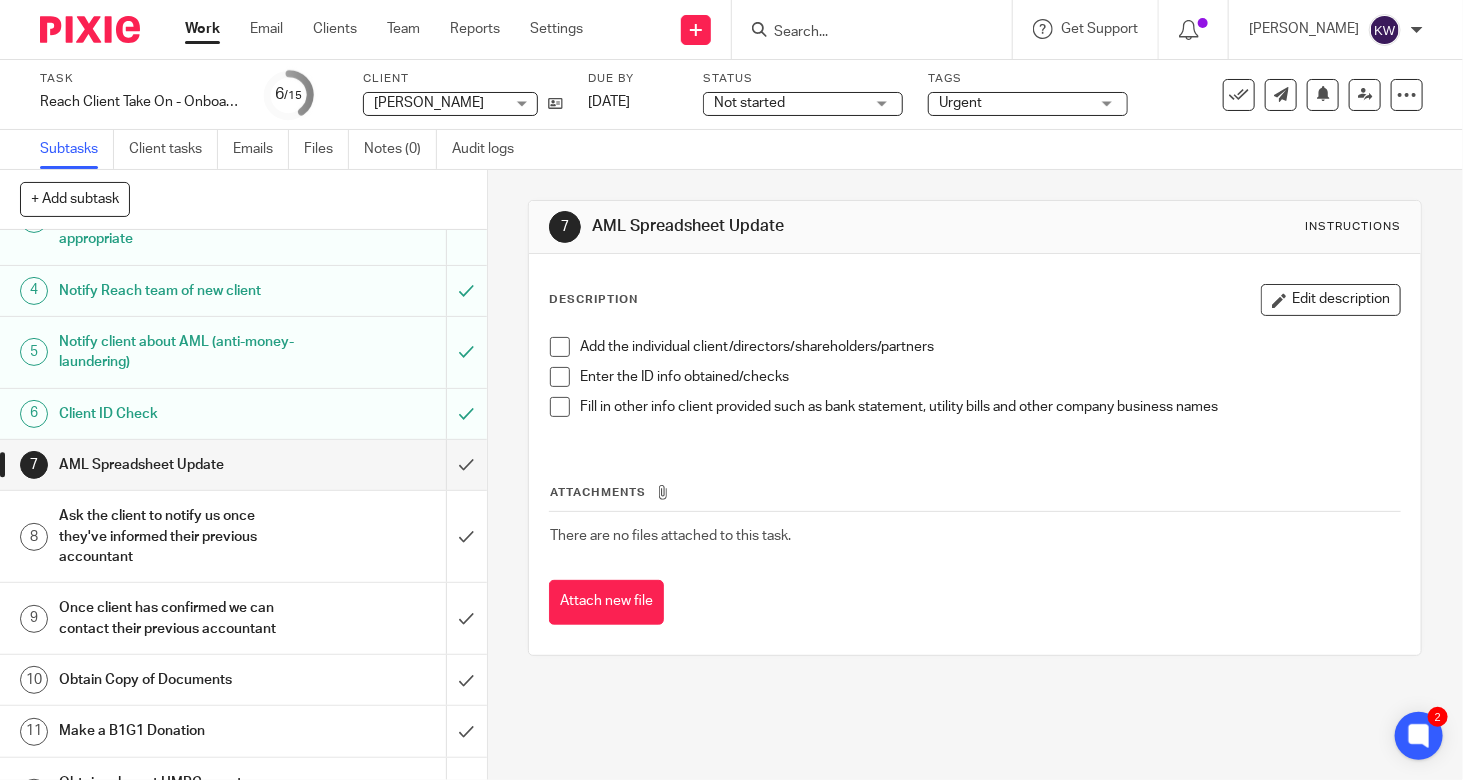 click on "Ask the client to notify us once they've informed their previous accountant" at bounding box center (181, 536) 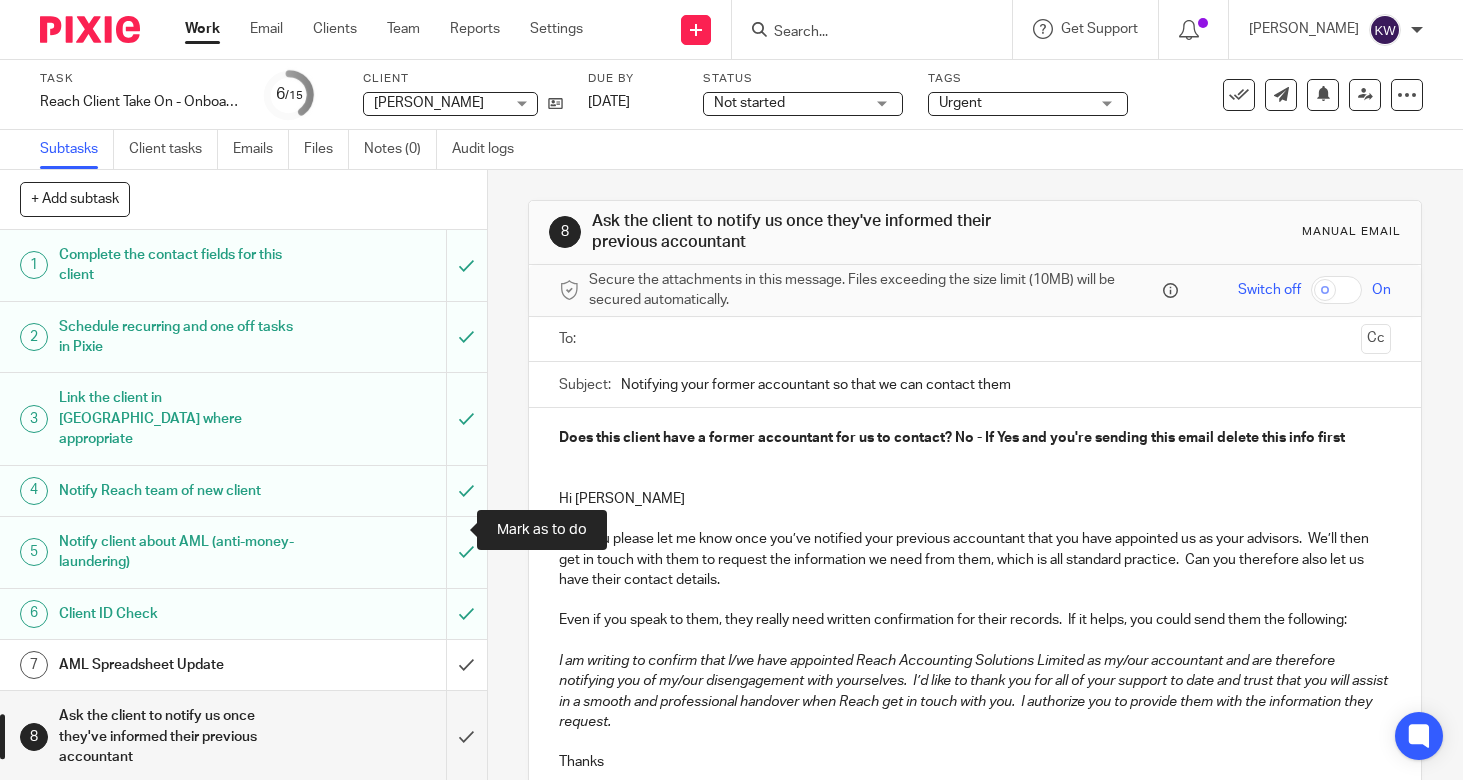 scroll, scrollTop: 0, scrollLeft: 0, axis: both 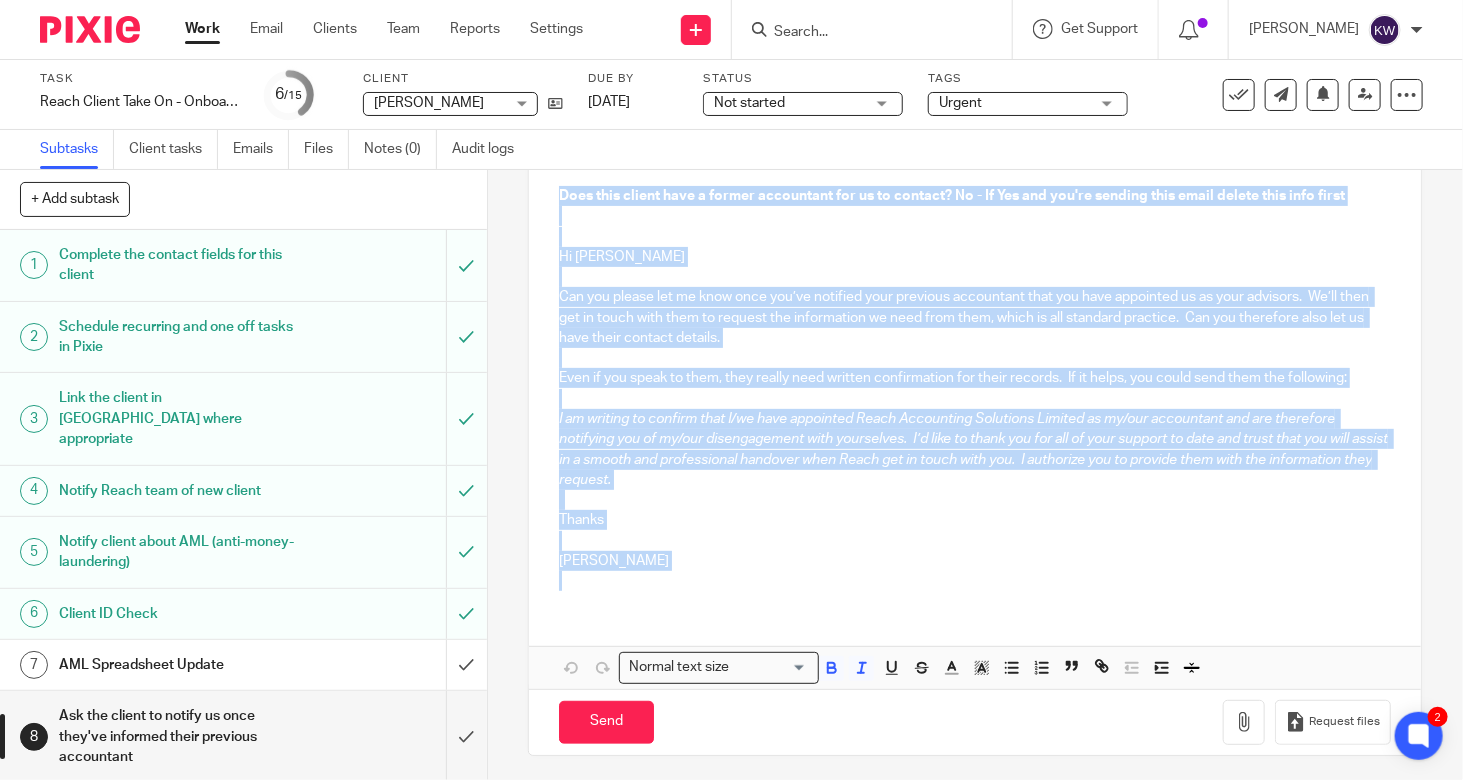 drag, startPoint x: 553, startPoint y: 434, endPoint x: 674, endPoint y: 785, distance: 371.27078 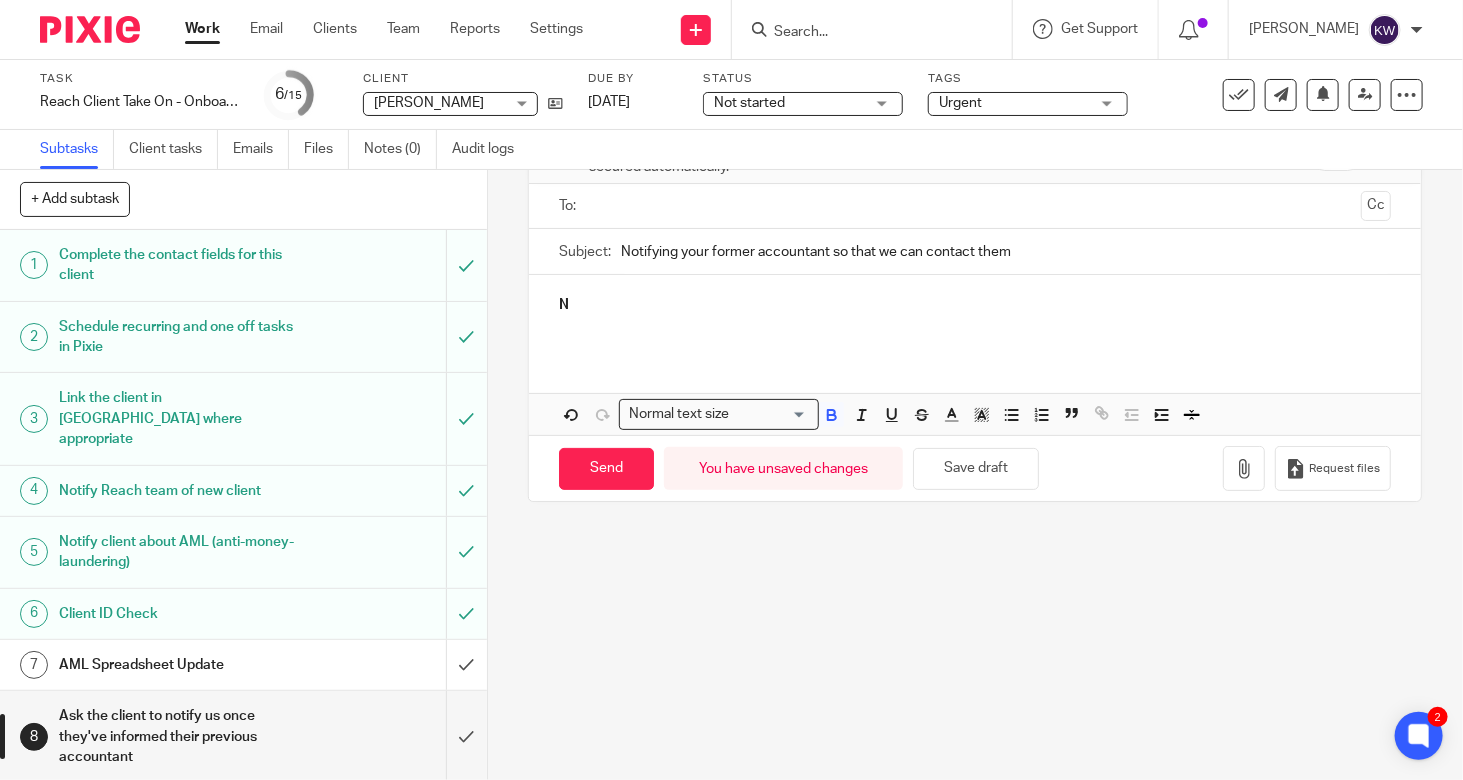 scroll, scrollTop: 130, scrollLeft: 0, axis: vertical 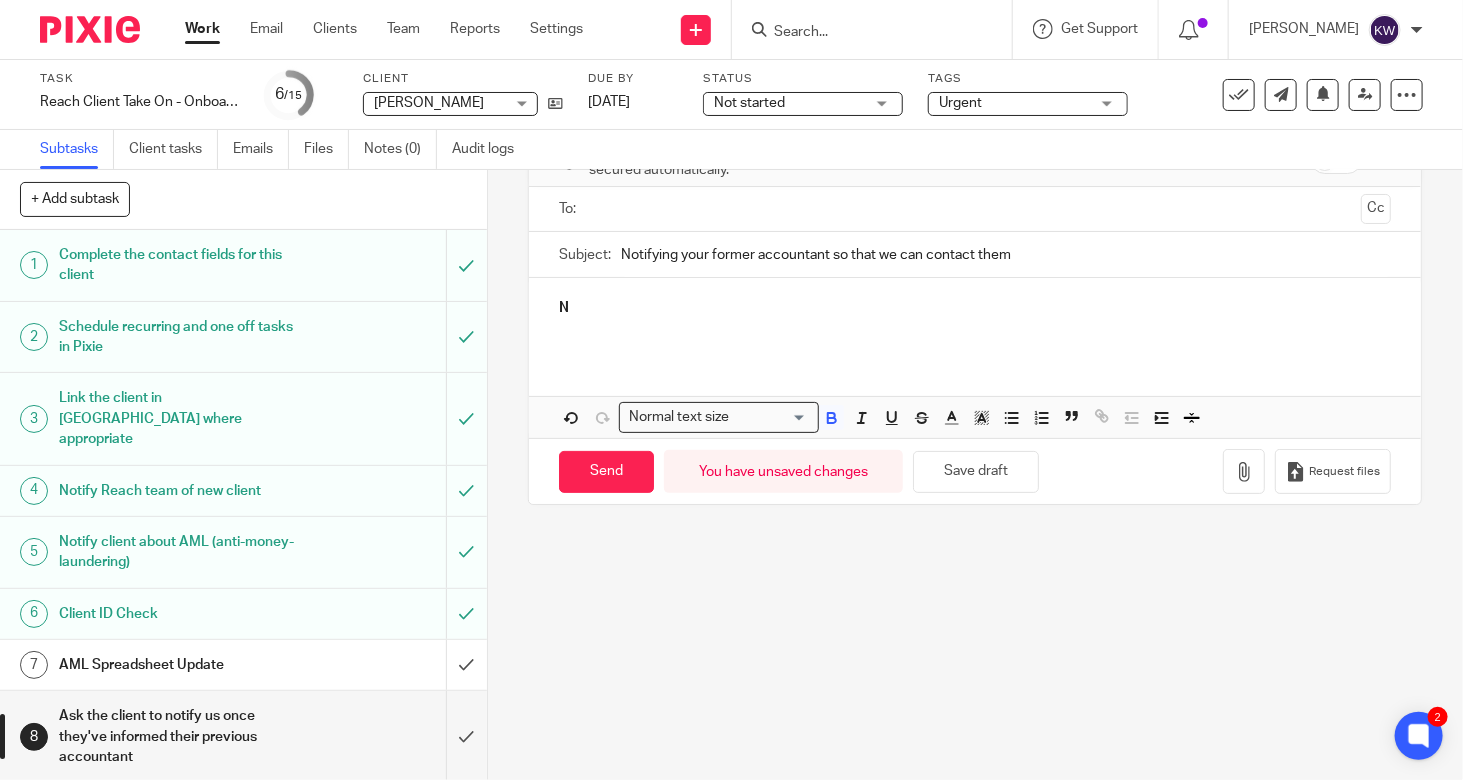 type 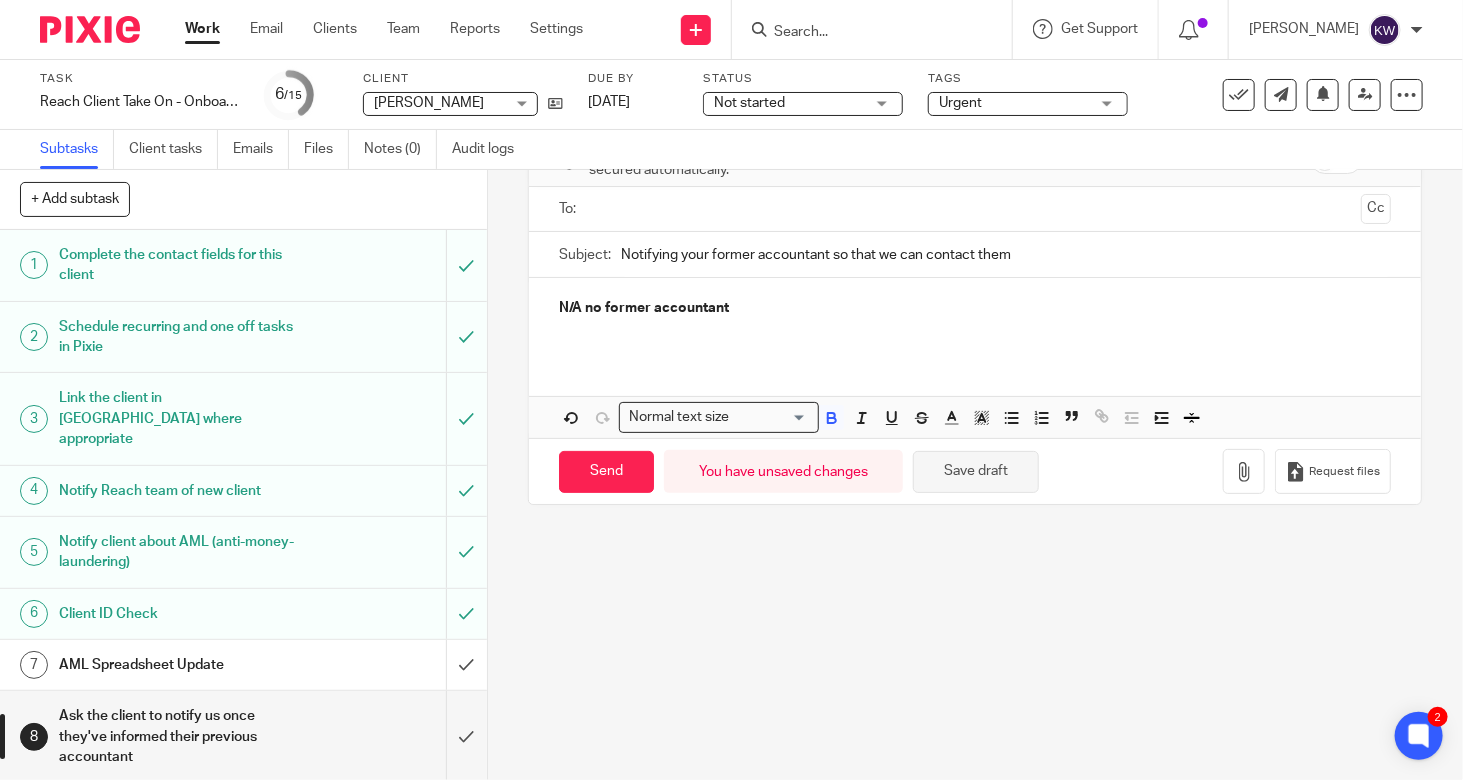 click on "Save draft" at bounding box center (976, 472) 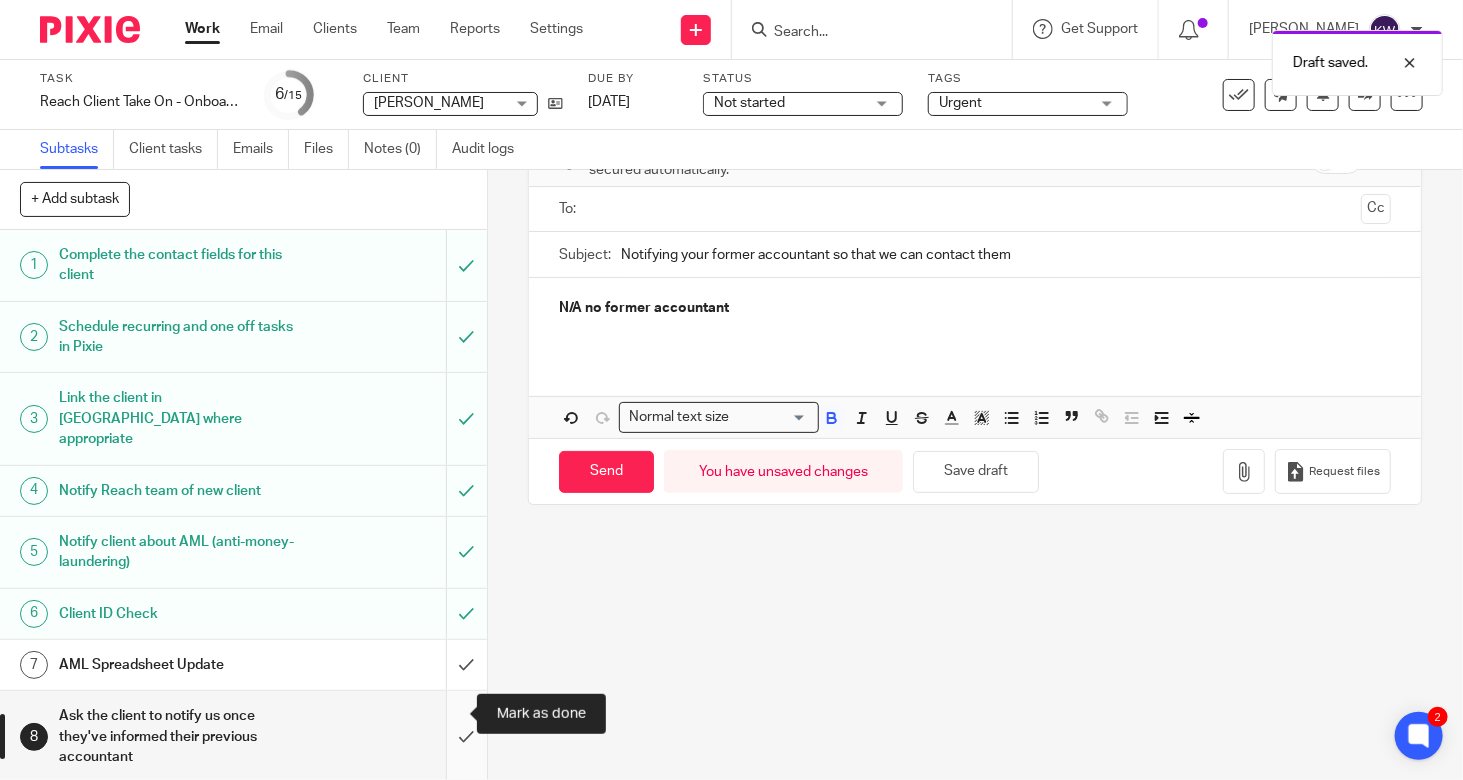 click at bounding box center (243, 736) 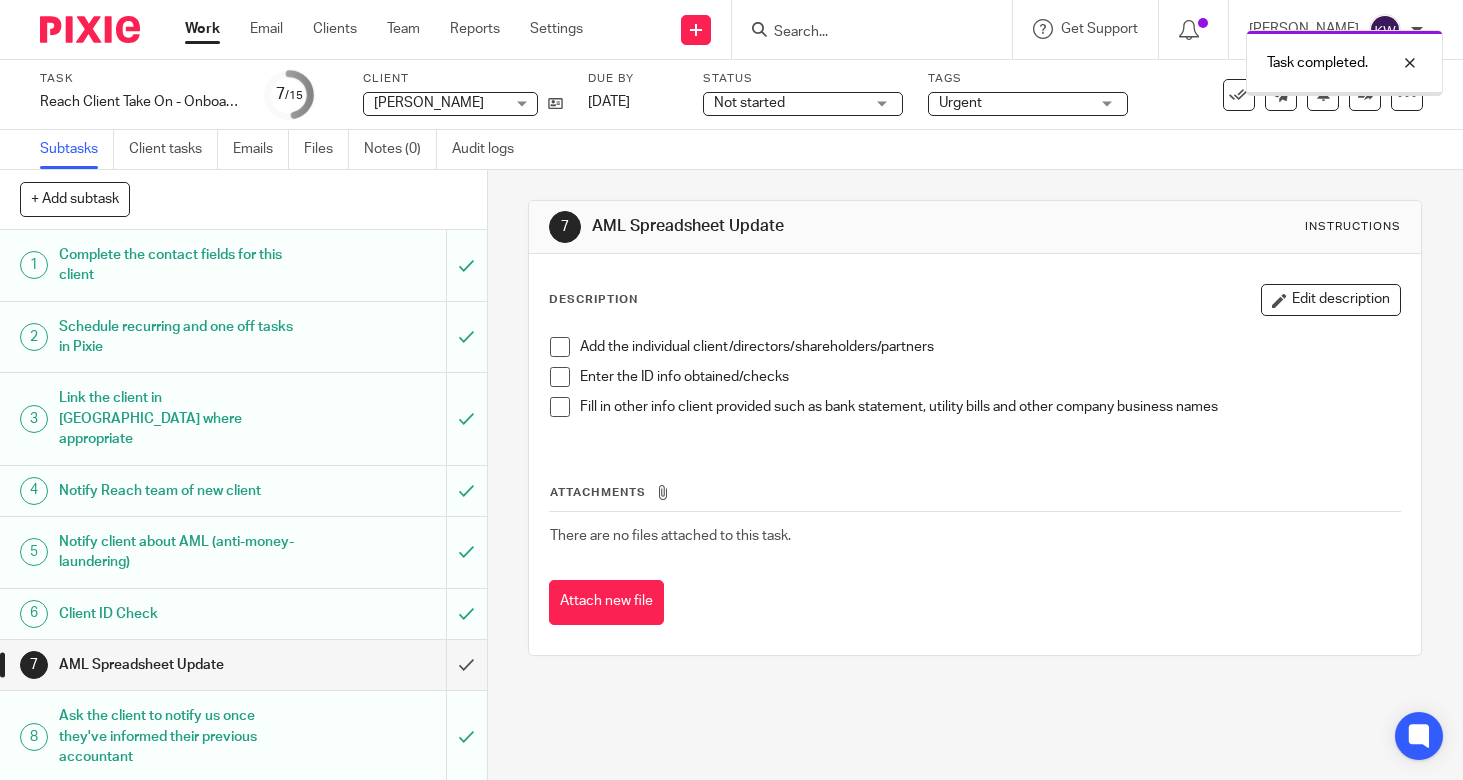 scroll, scrollTop: 0, scrollLeft: 0, axis: both 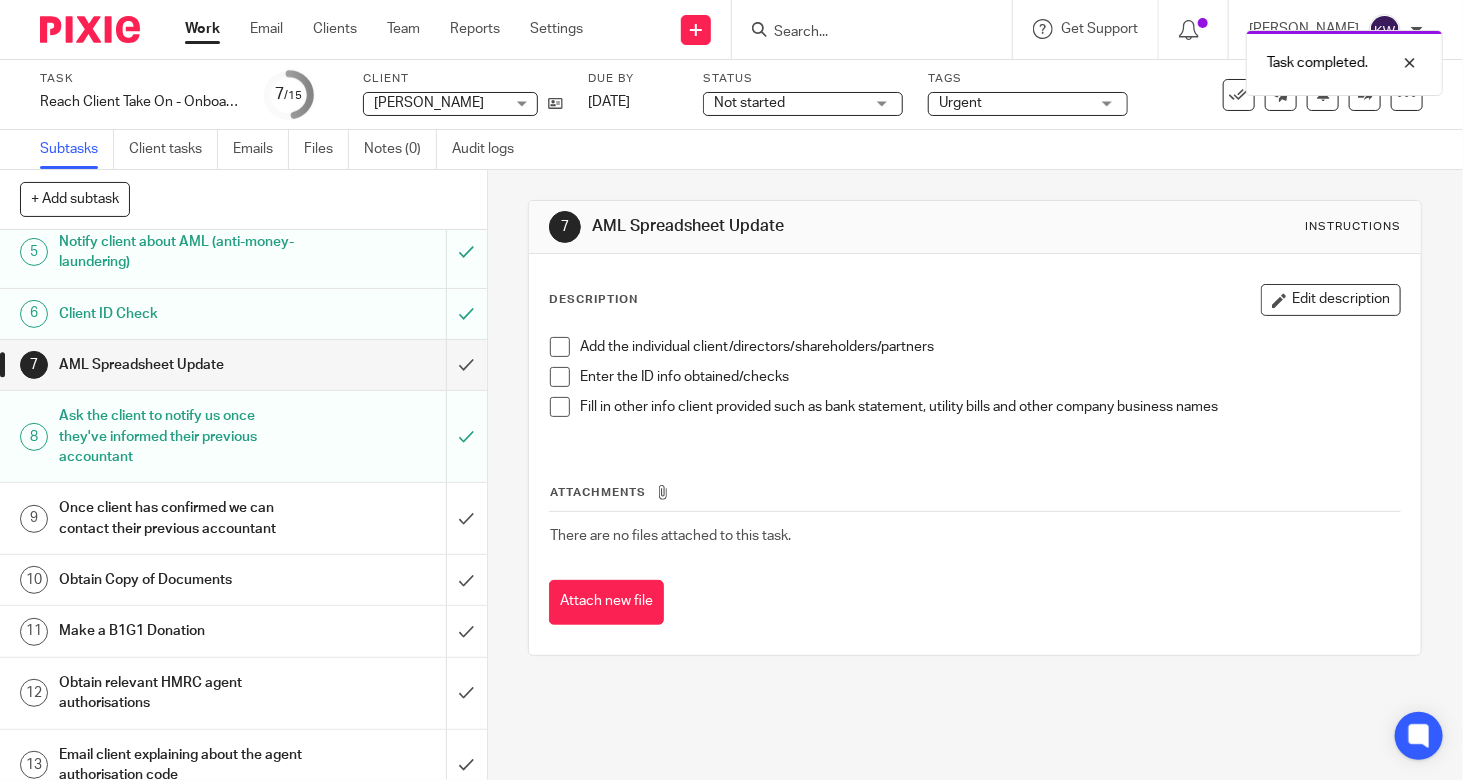 click on "Once client has confirmed we can contact their previous accountant" at bounding box center [242, 518] 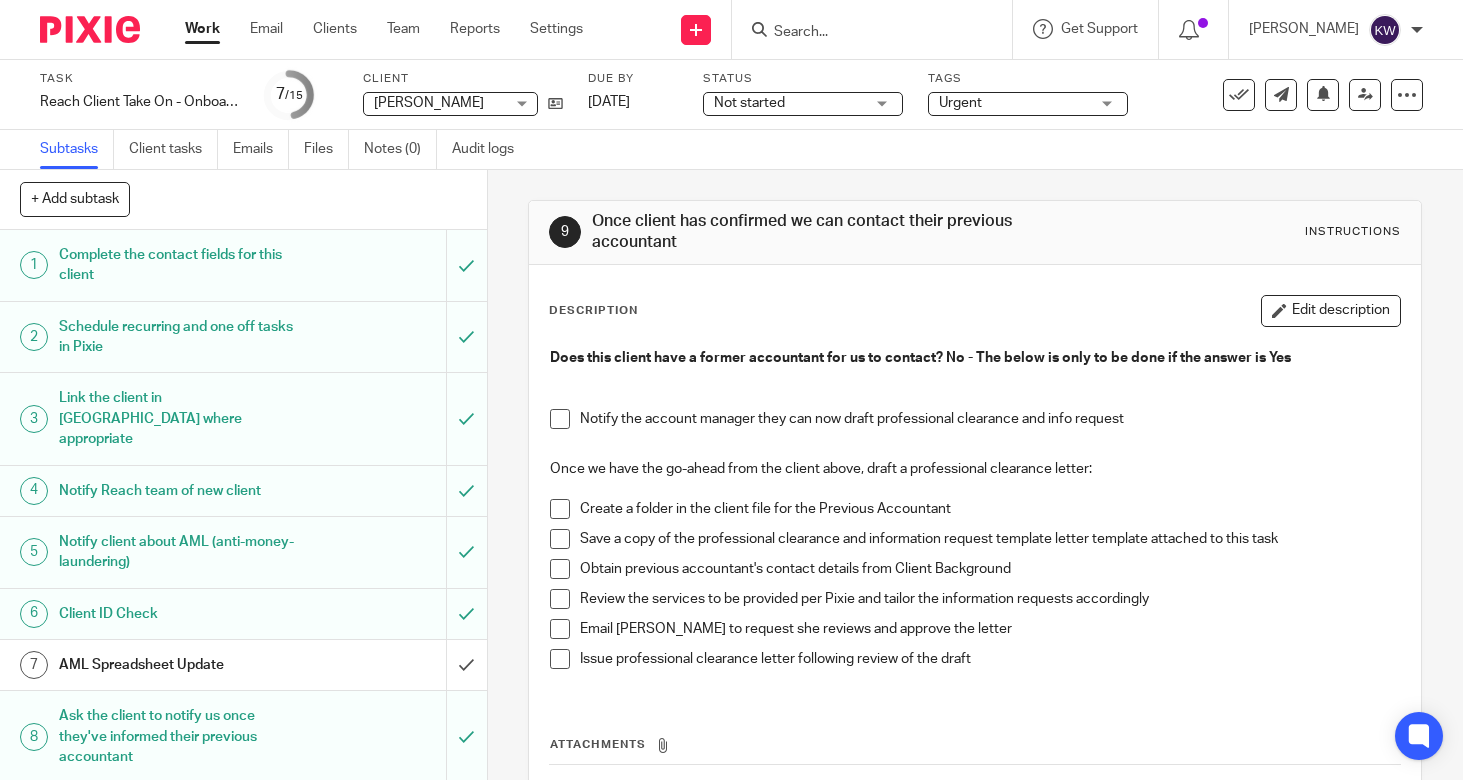 scroll, scrollTop: 0, scrollLeft: 0, axis: both 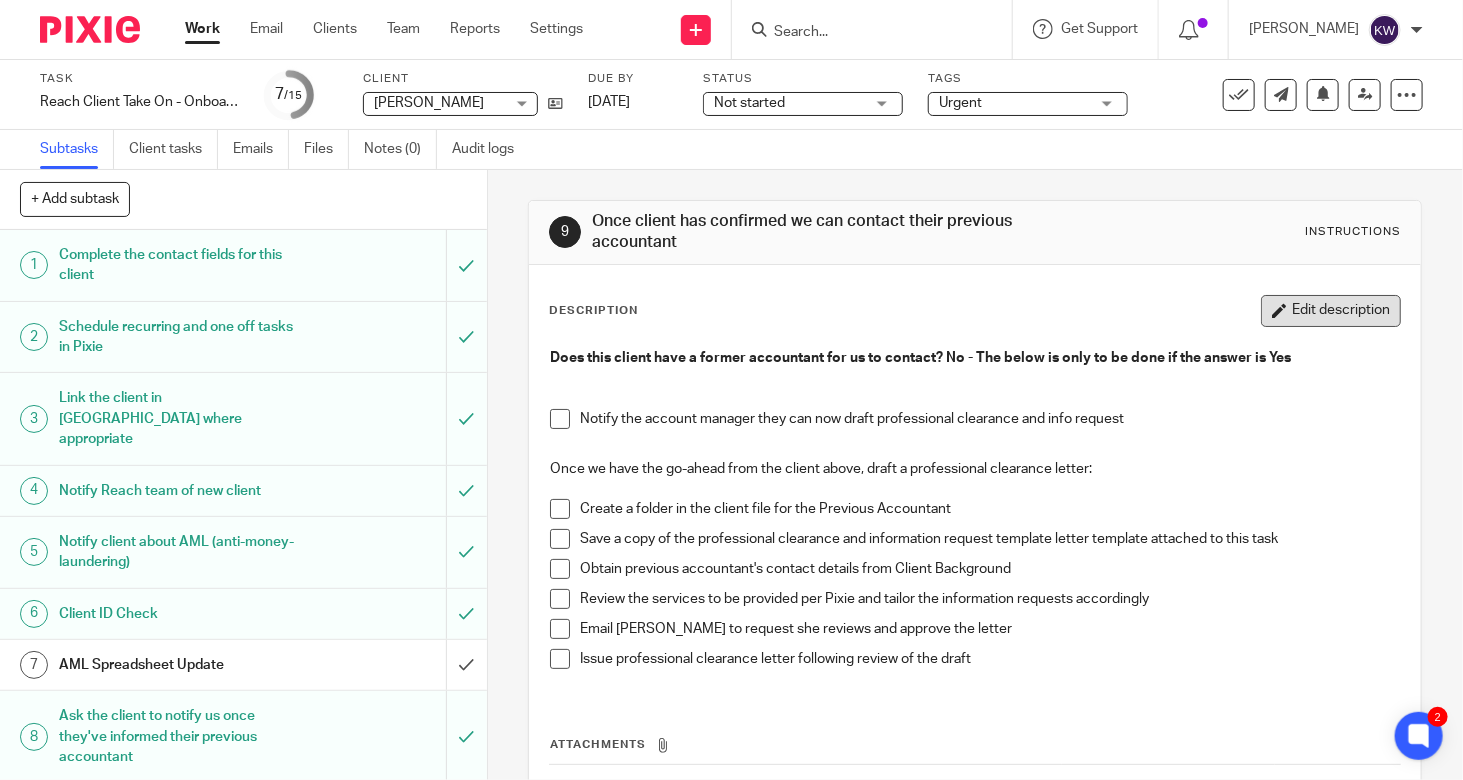 click on "Edit description" at bounding box center (1331, 311) 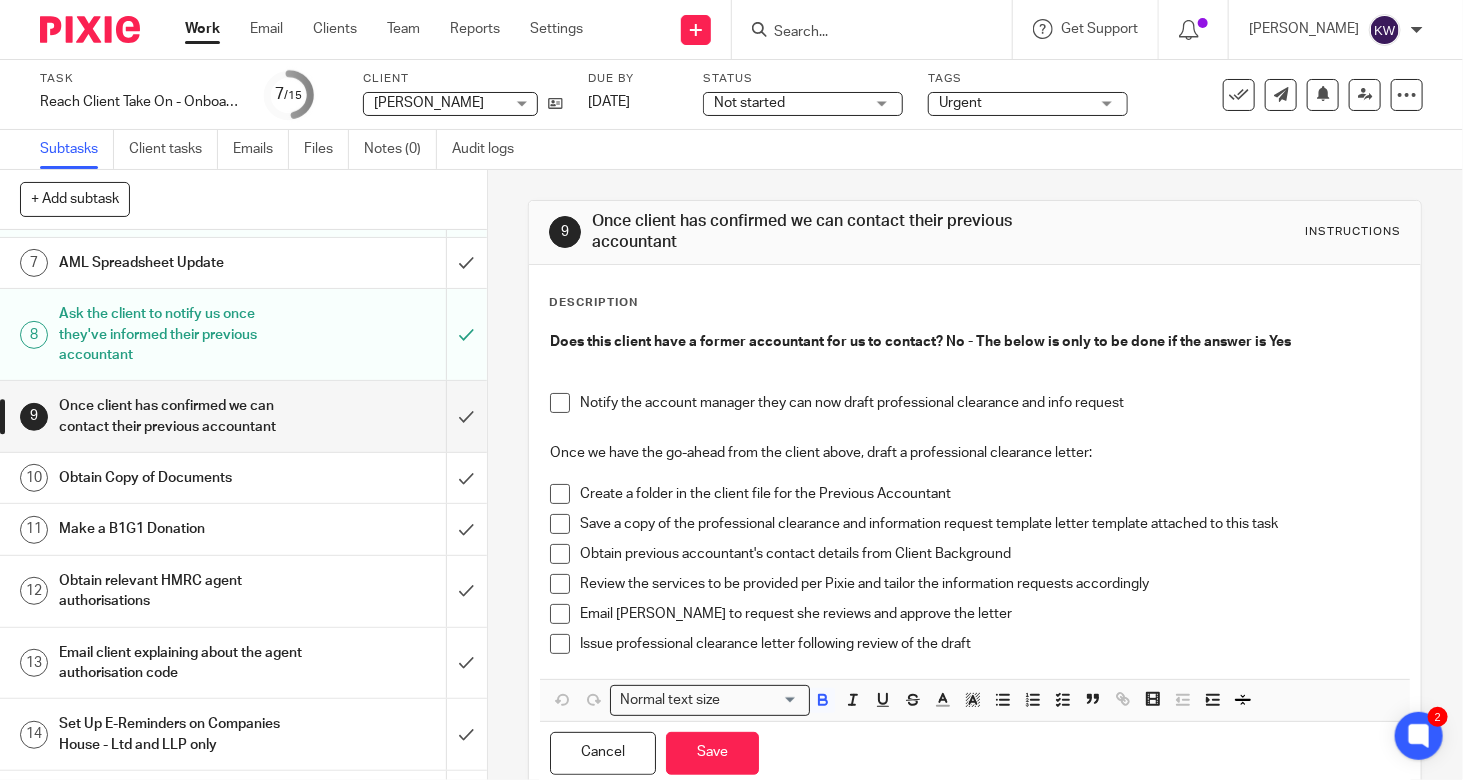 scroll, scrollTop: 417, scrollLeft: 0, axis: vertical 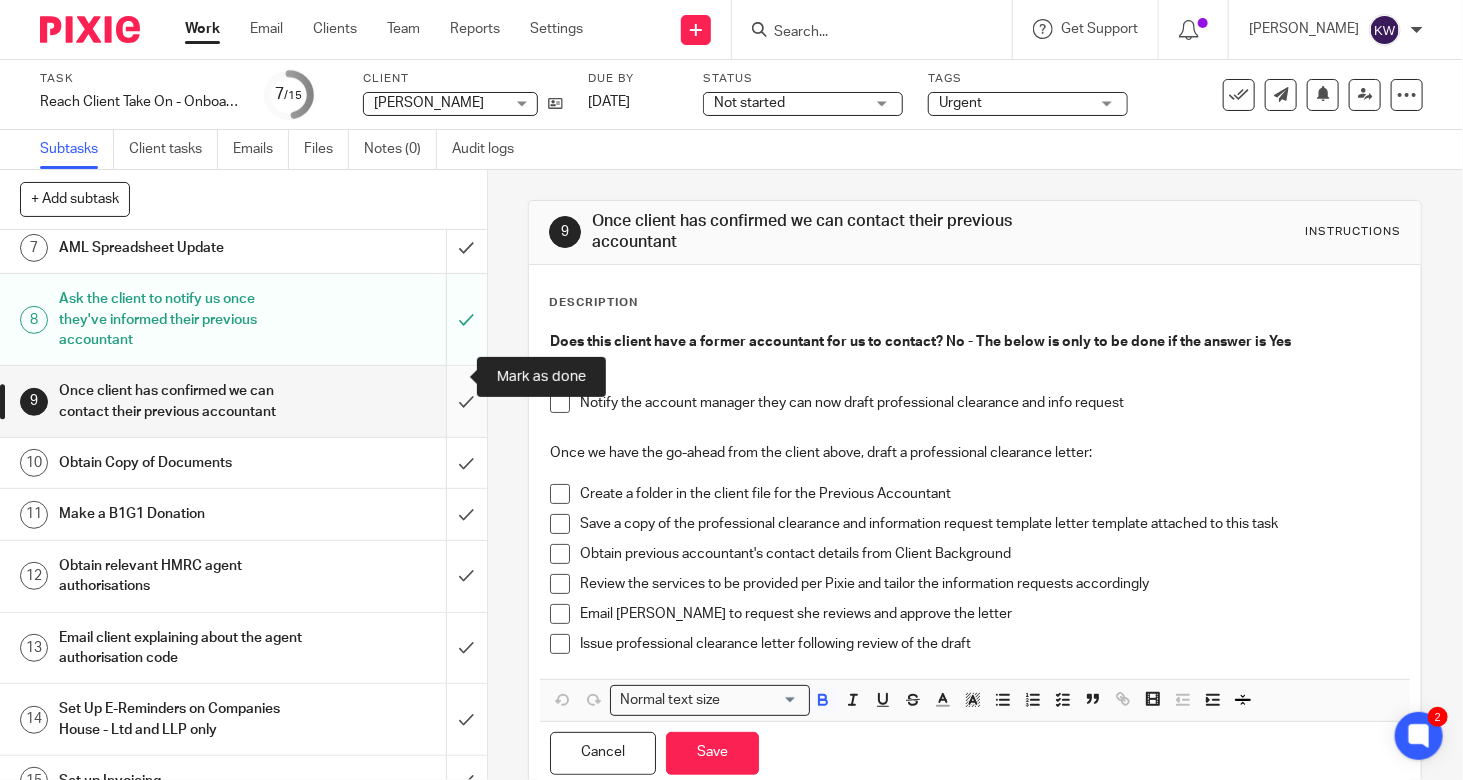 click at bounding box center [243, 401] 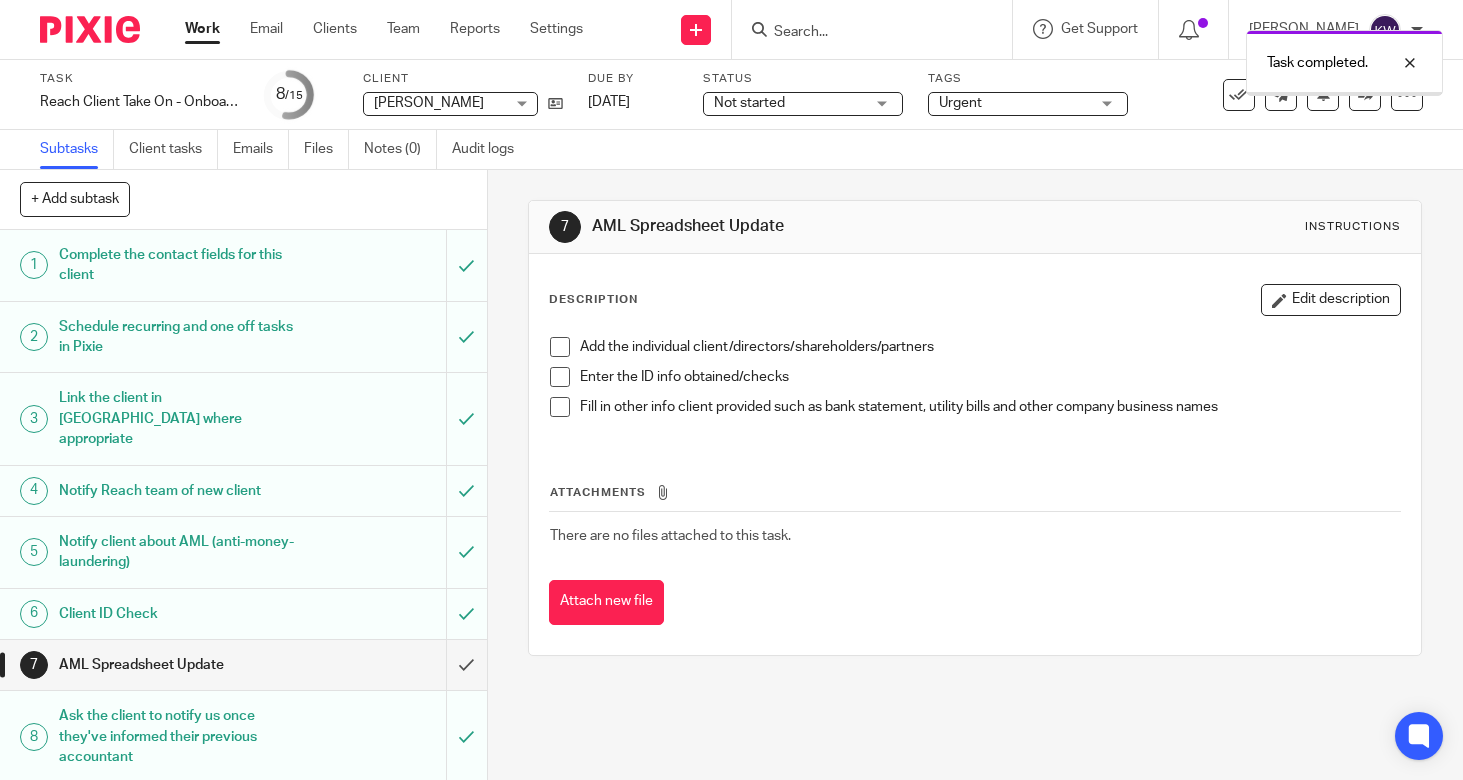 scroll, scrollTop: 0, scrollLeft: 0, axis: both 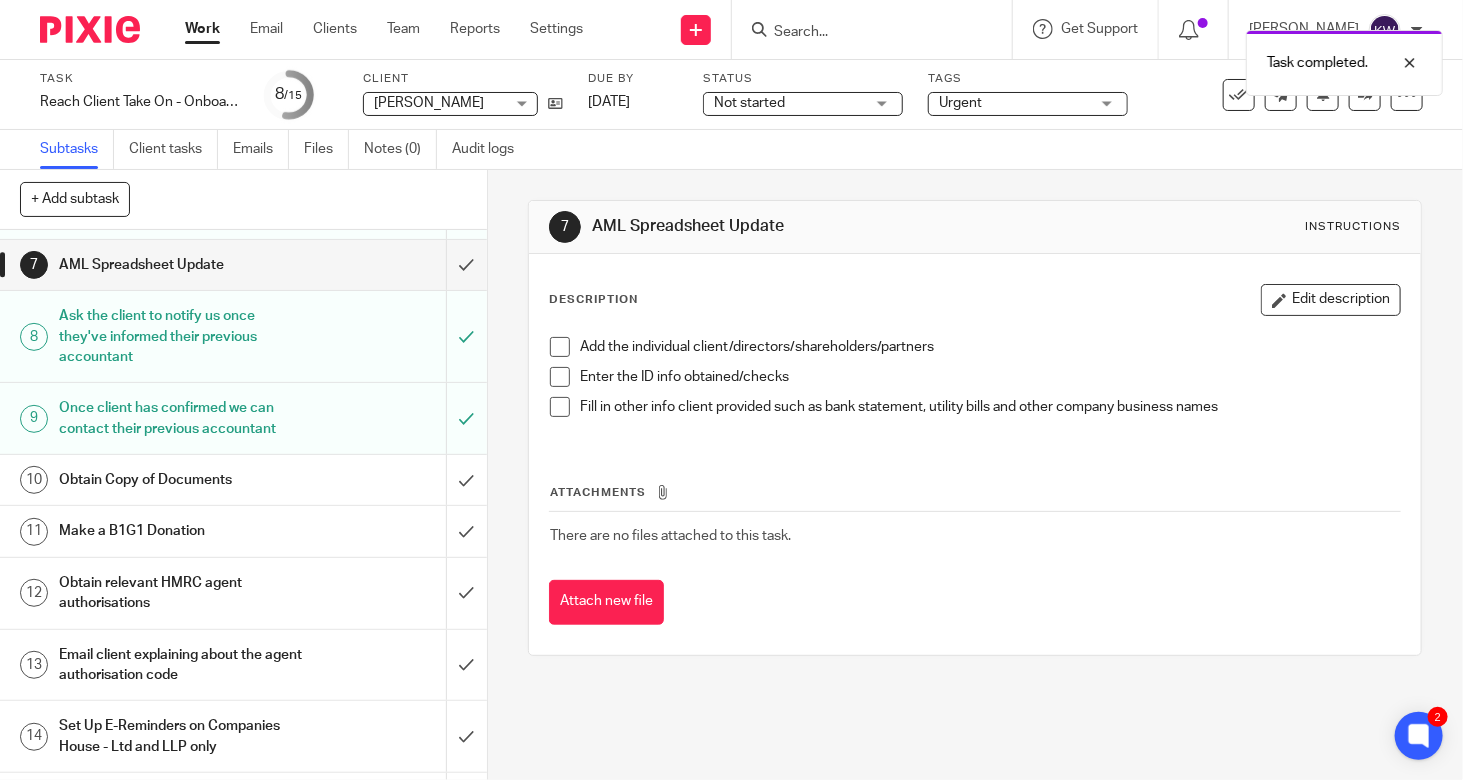 click on "Obtain Copy of Documents" at bounding box center [181, 480] 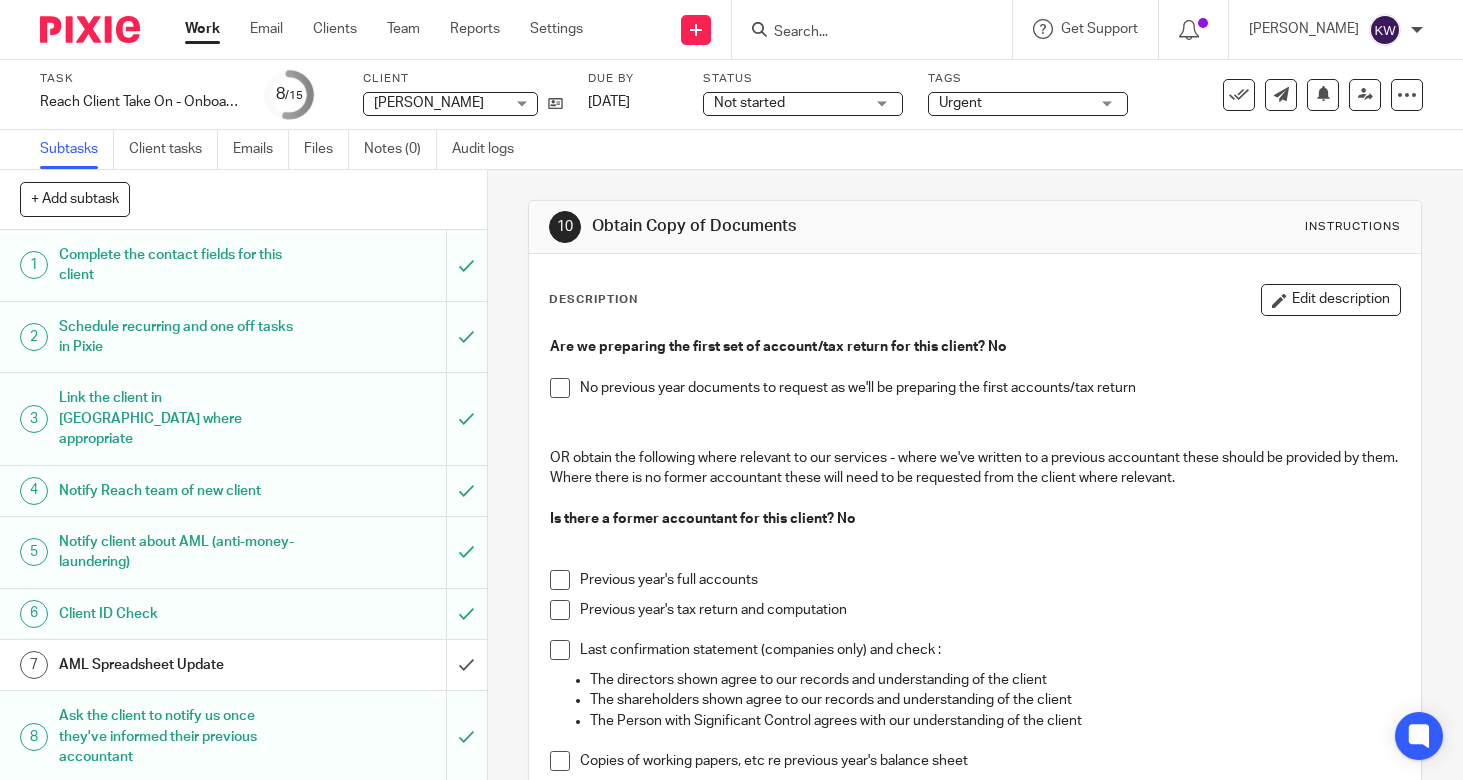 scroll, scrollTop: 0, scrollLeft: 0, axis: both 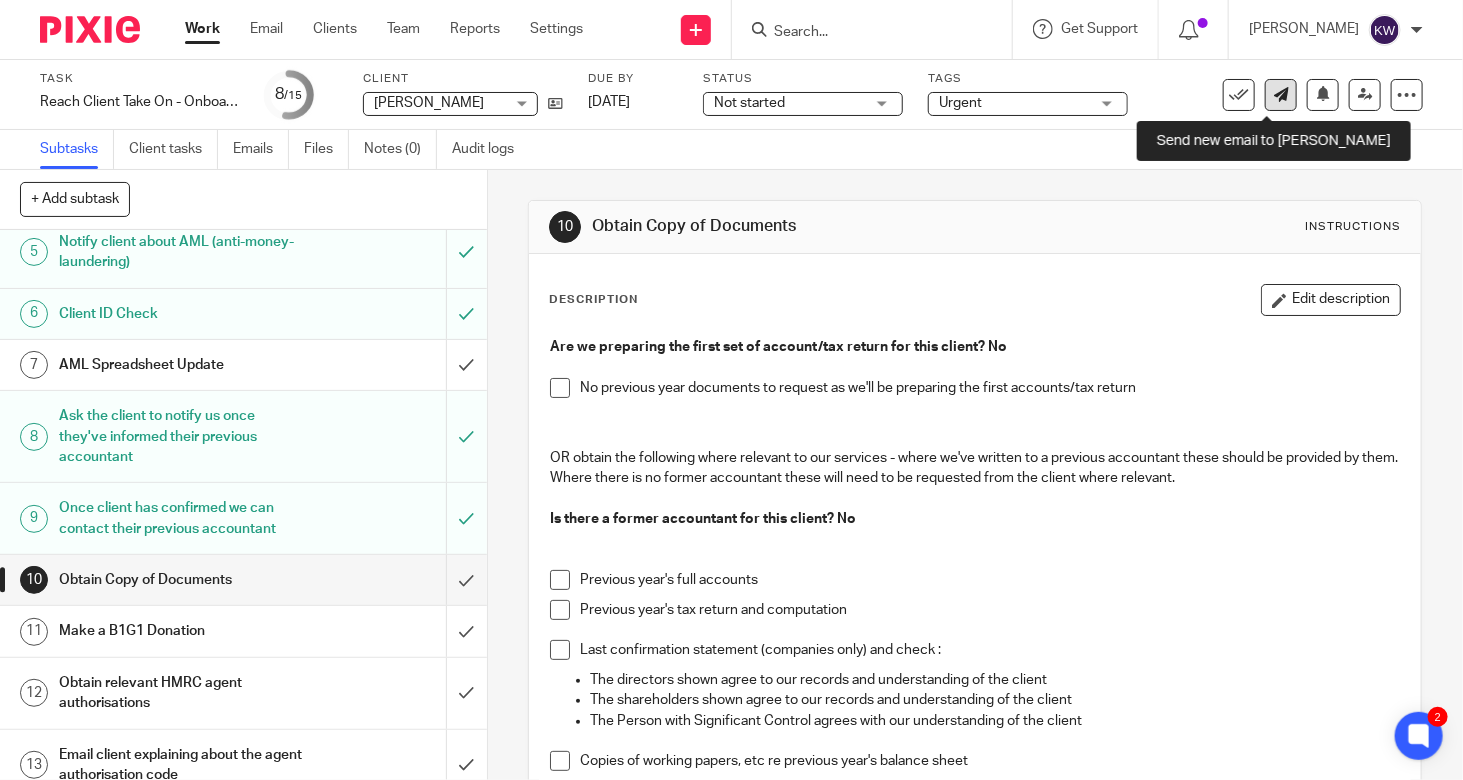 click at bounding box center (1281, 94) 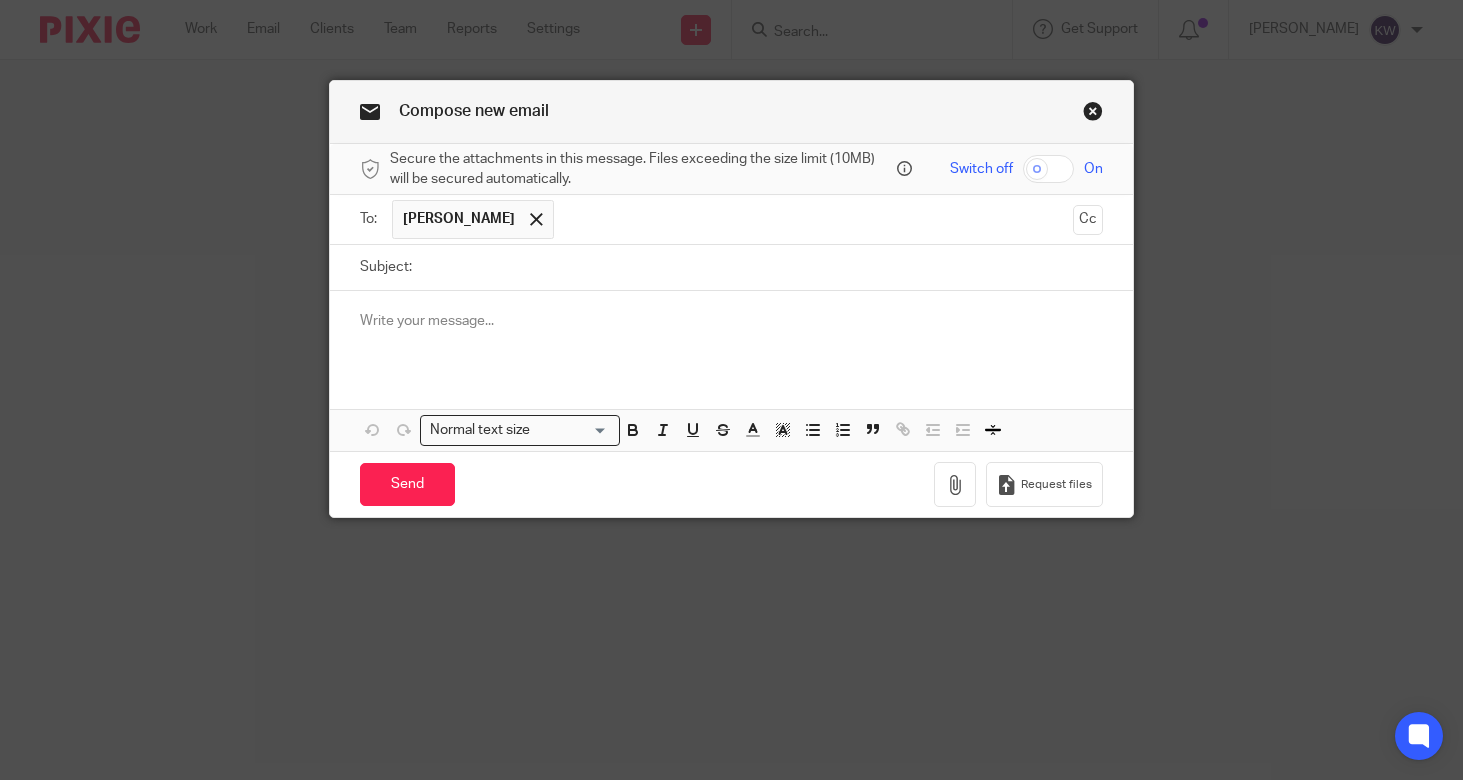 scroll, scrollTop: 0, scrollLeft: 0, axis: both 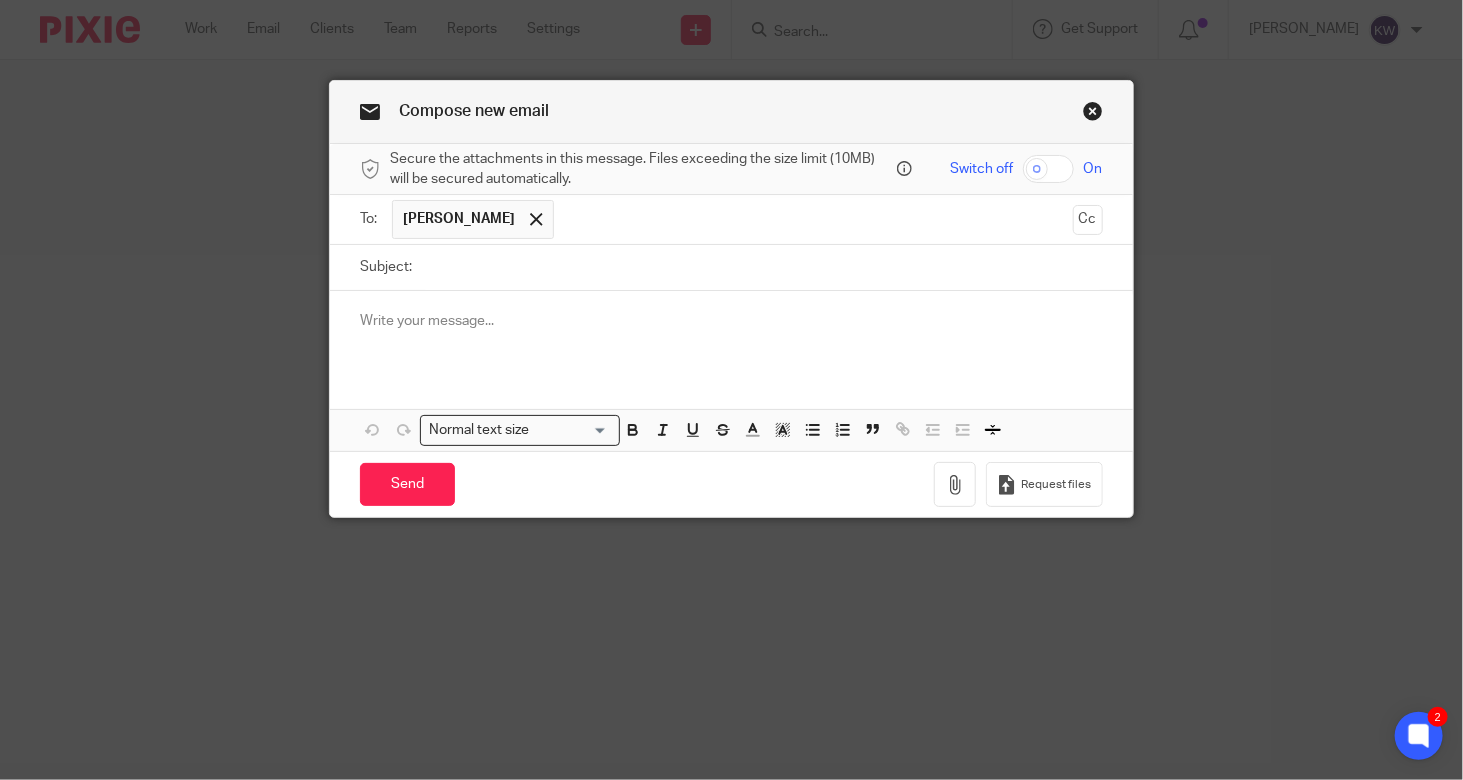 click on "Subject:" at bounding box center (762, 267) 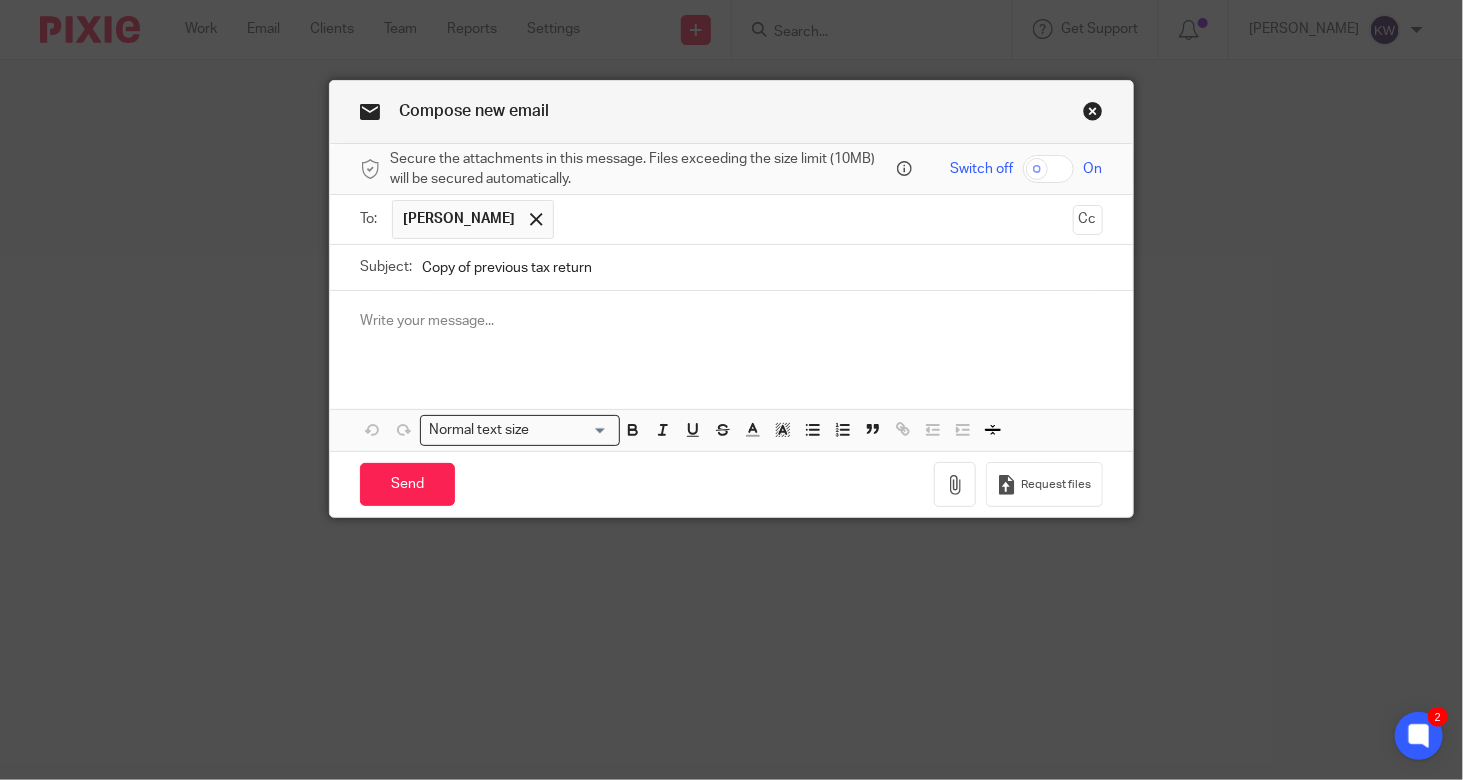 type on "Copy of previous tax return" 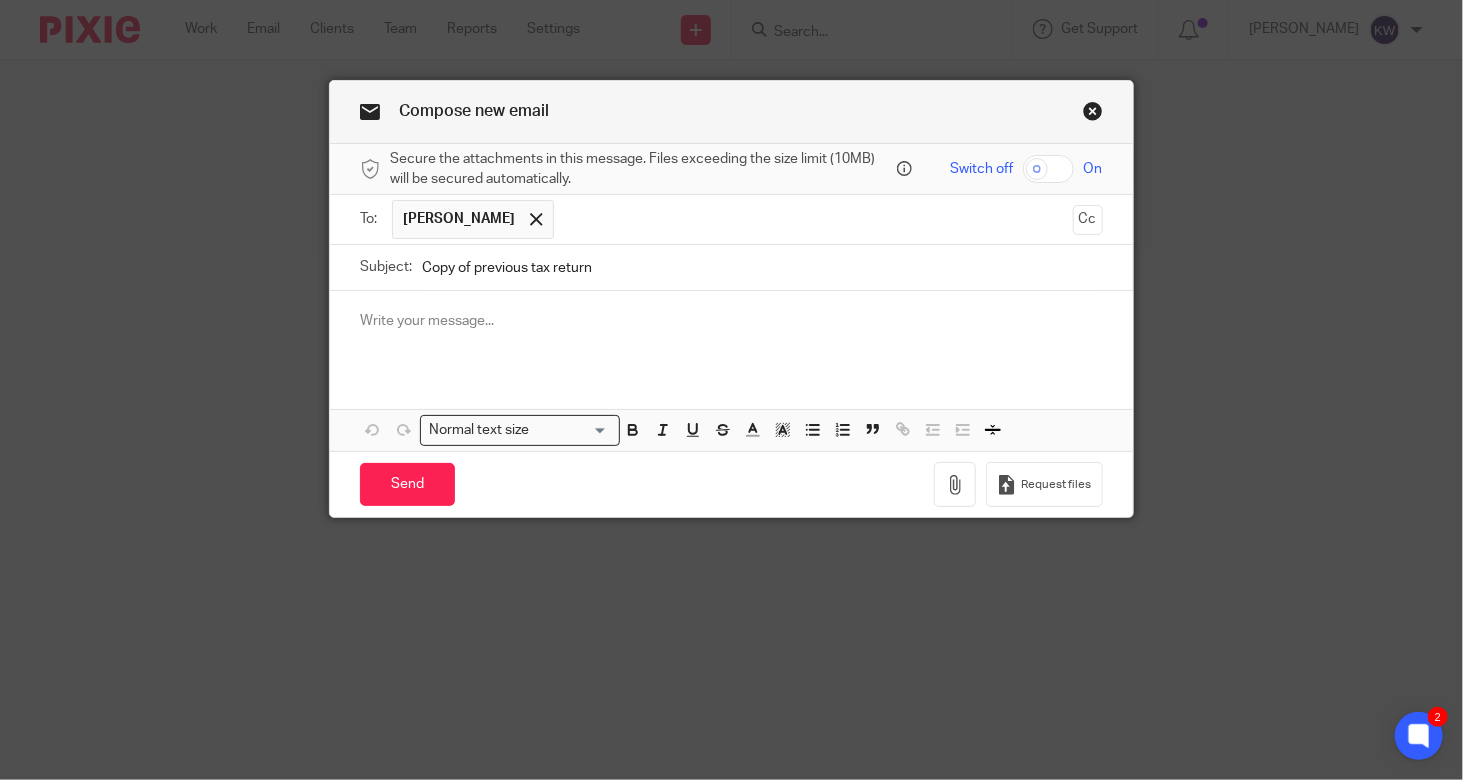 type 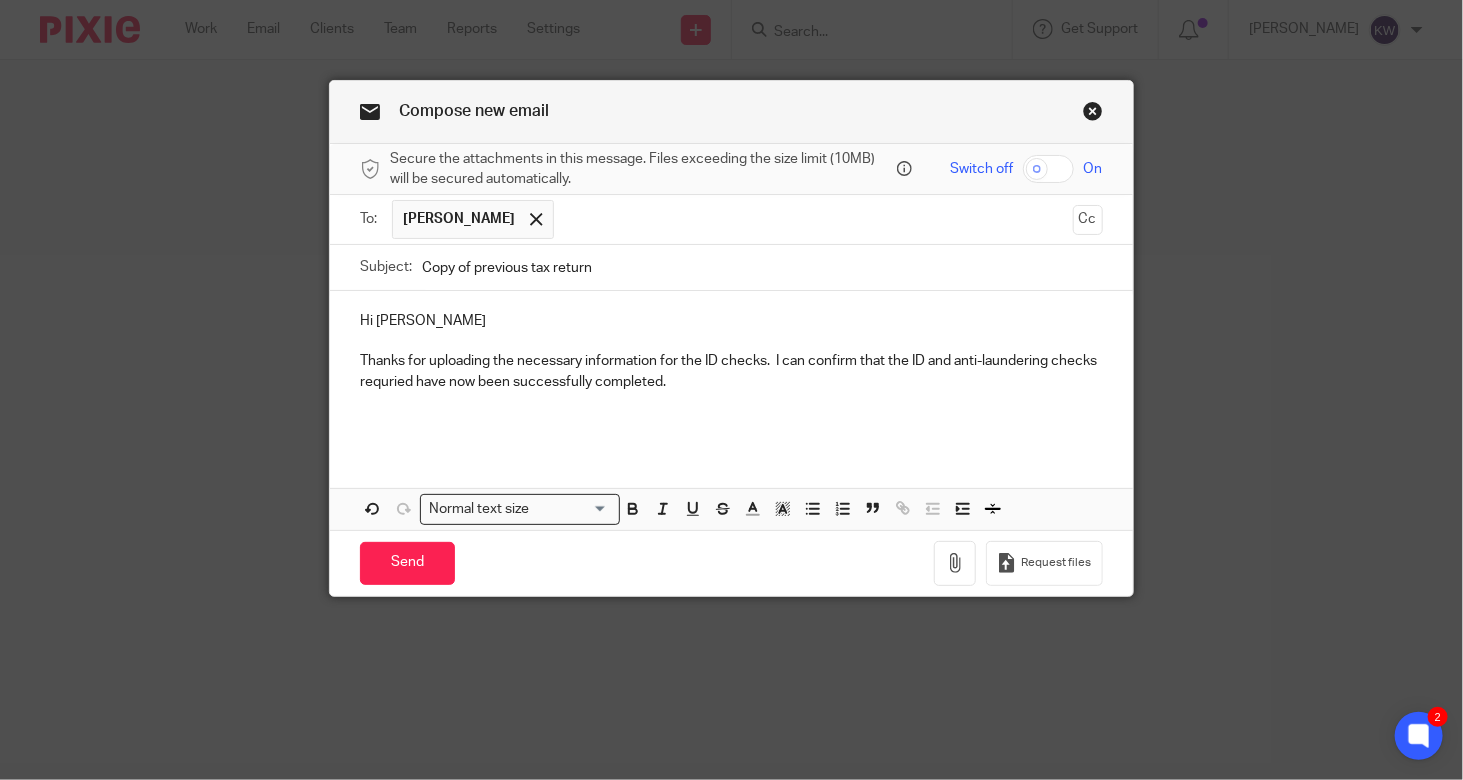 click on "Thanks for uploading the necessary information for the ID checks.  I can confirm that the ID and anti-laundering checks requried have now been successfully completed." at bounding box center [731, 371] 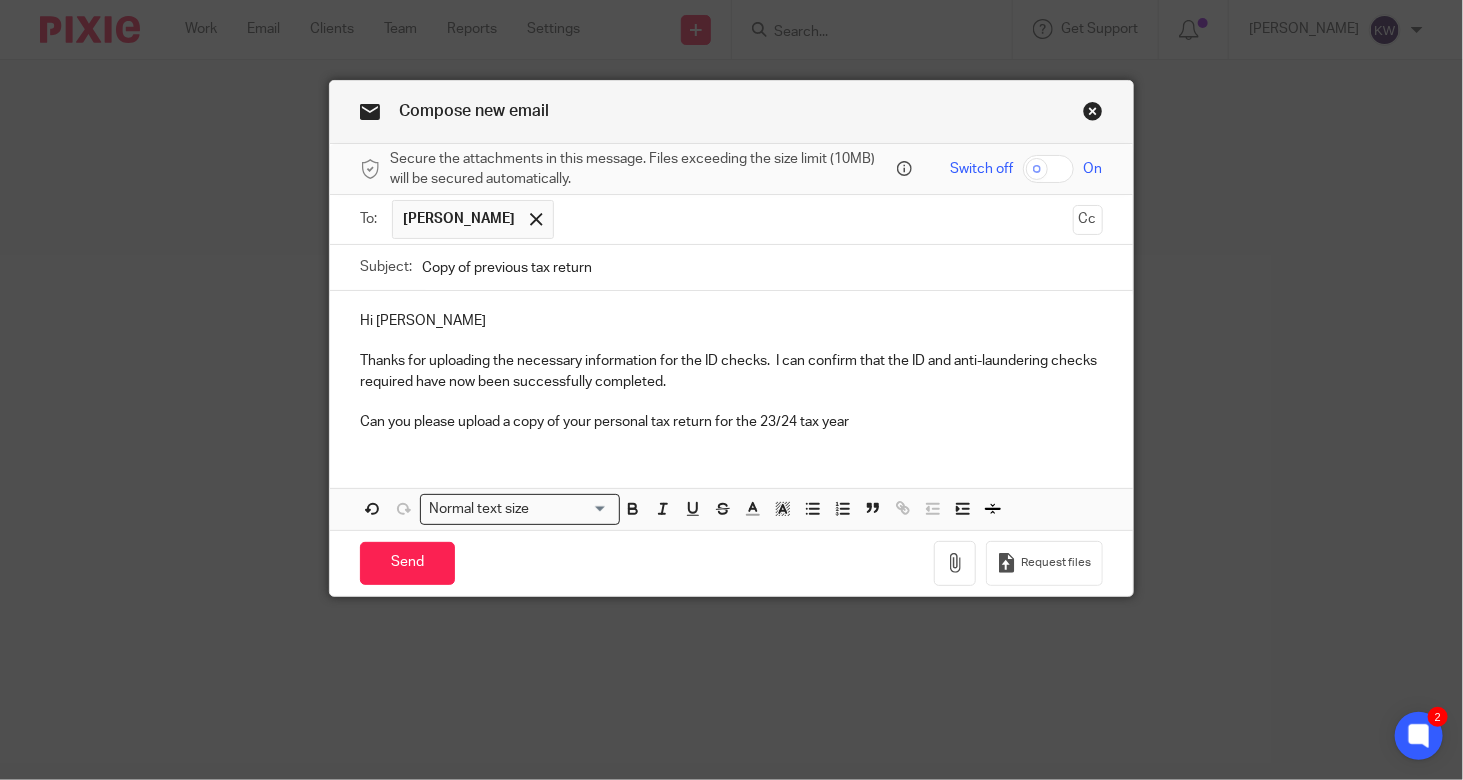 click on "Can you please upload a copy of your personal tax return for the 23/24 tax year" at bounding box center [731, 422] 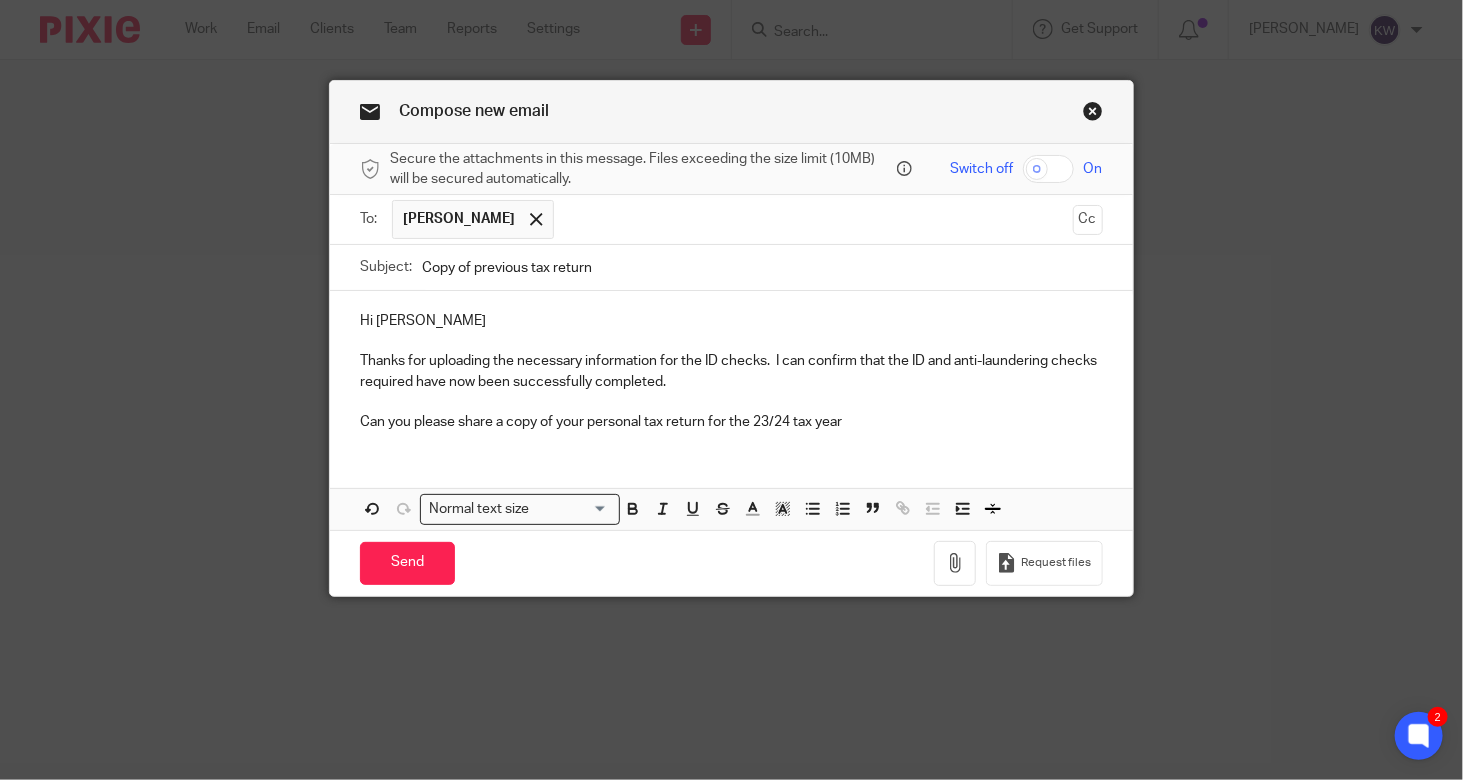 click on "Can you please share a copy of your personal tax return for the 23/24 tax year" at bounding box center (731, 422) 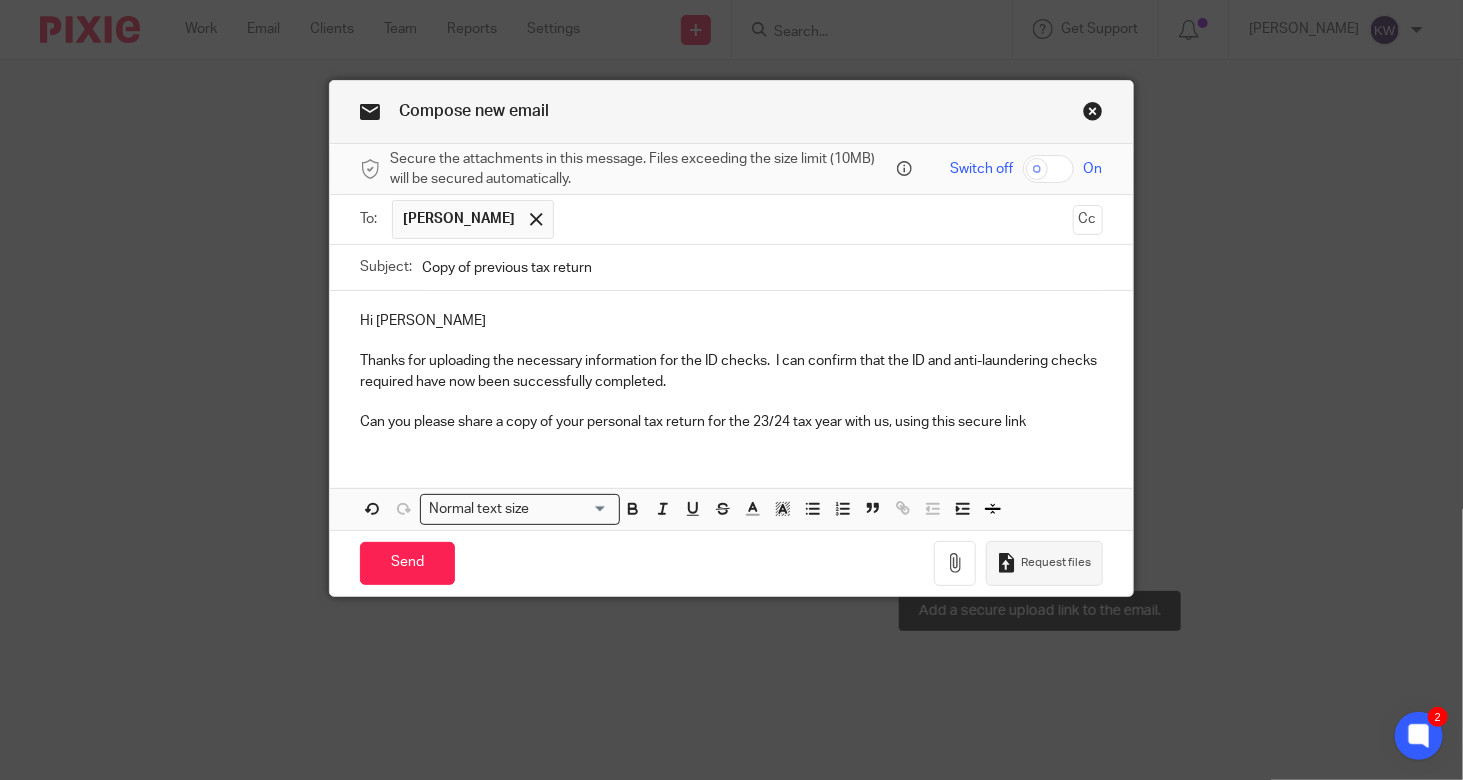 click on "Request files" at bounding box center (1056, 563) 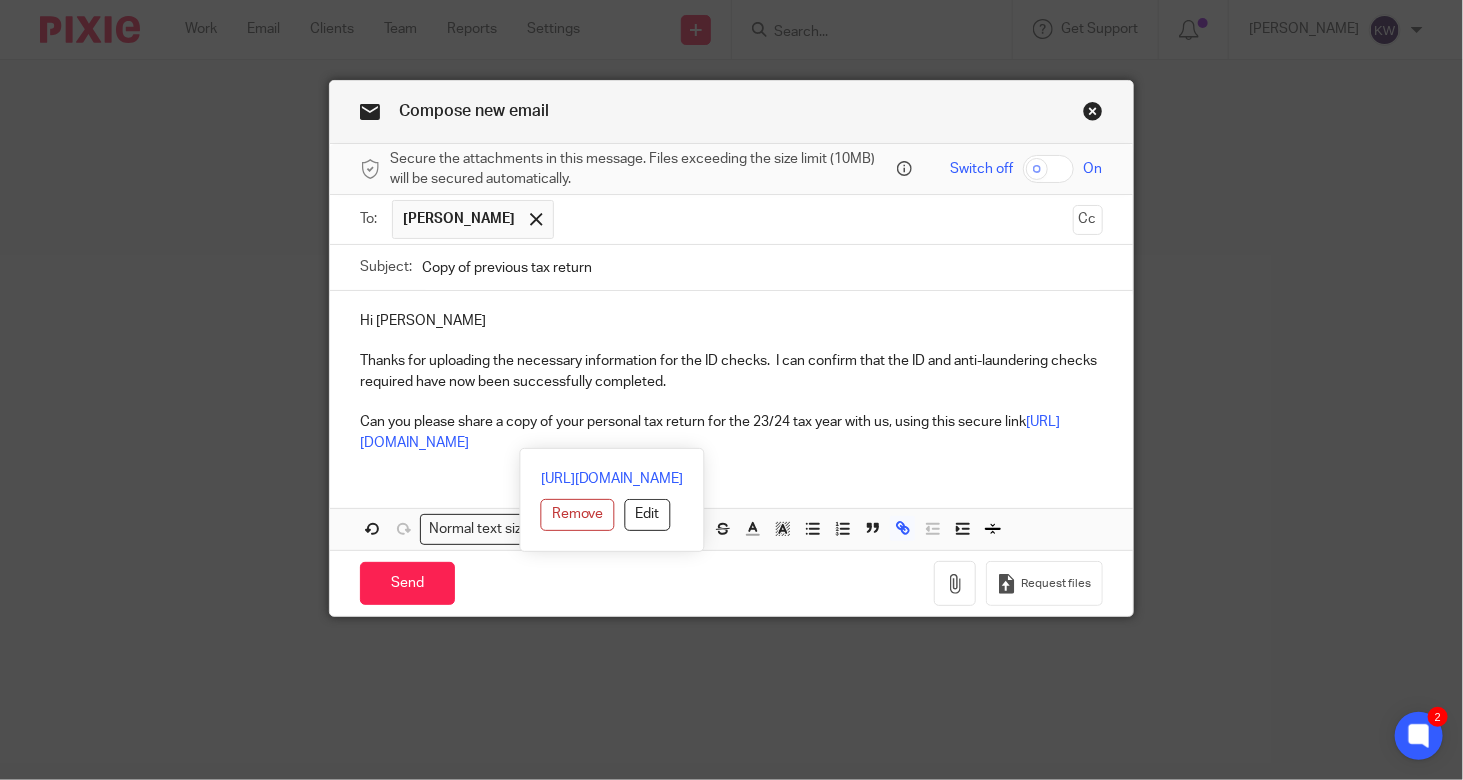 drag, startPoint x: 868, startPoint y: 439, endPoint x: 345, endPoint y: 449, distance: 523.0956 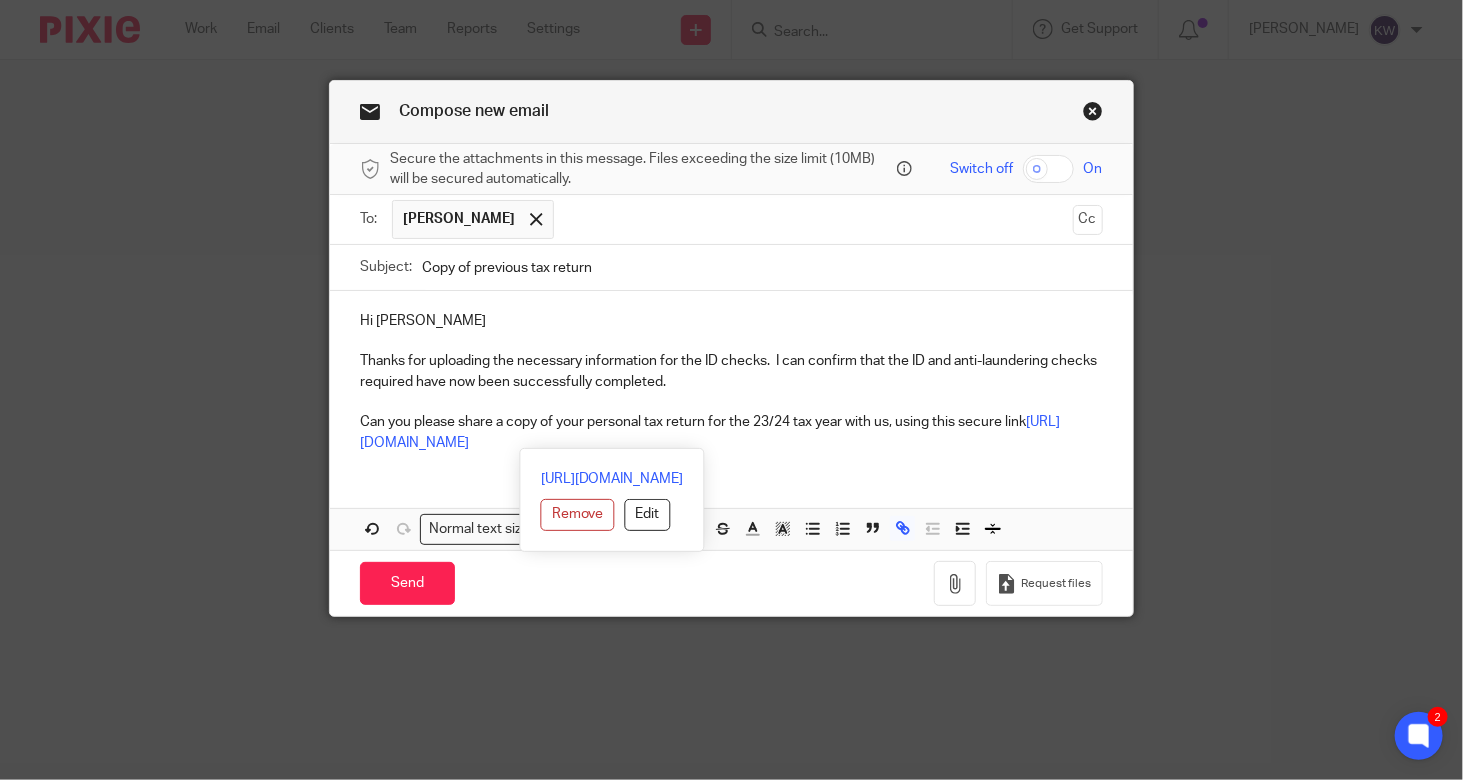 click on "Can you please share a copy of your personal tax return for the 23/24 tax year with us, using this secure link  [URL][DOMAIN_NAME]" at bounding box center (731, 432) 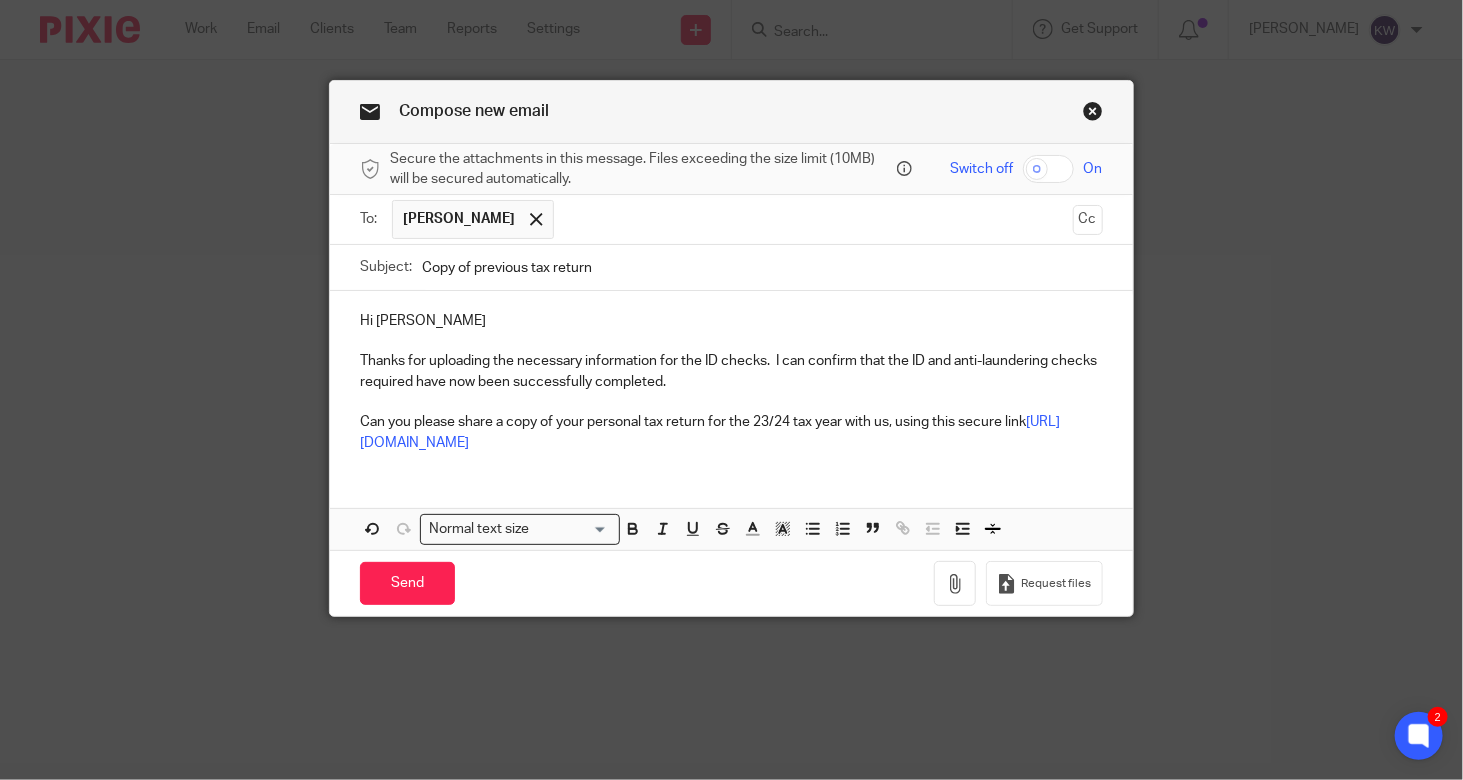click on "Hi [PERSON_NAME] Thanks for uploading the necessary information for the ID checks.  I can confirm that the ID and anti-laundering checks required have now been successfully completed. Can you please share a copy of your personal tax return for the 23/24 tax year with us, using this secure link  [URL][DOMAIN_NAME]" at bounding box center (731, 379) 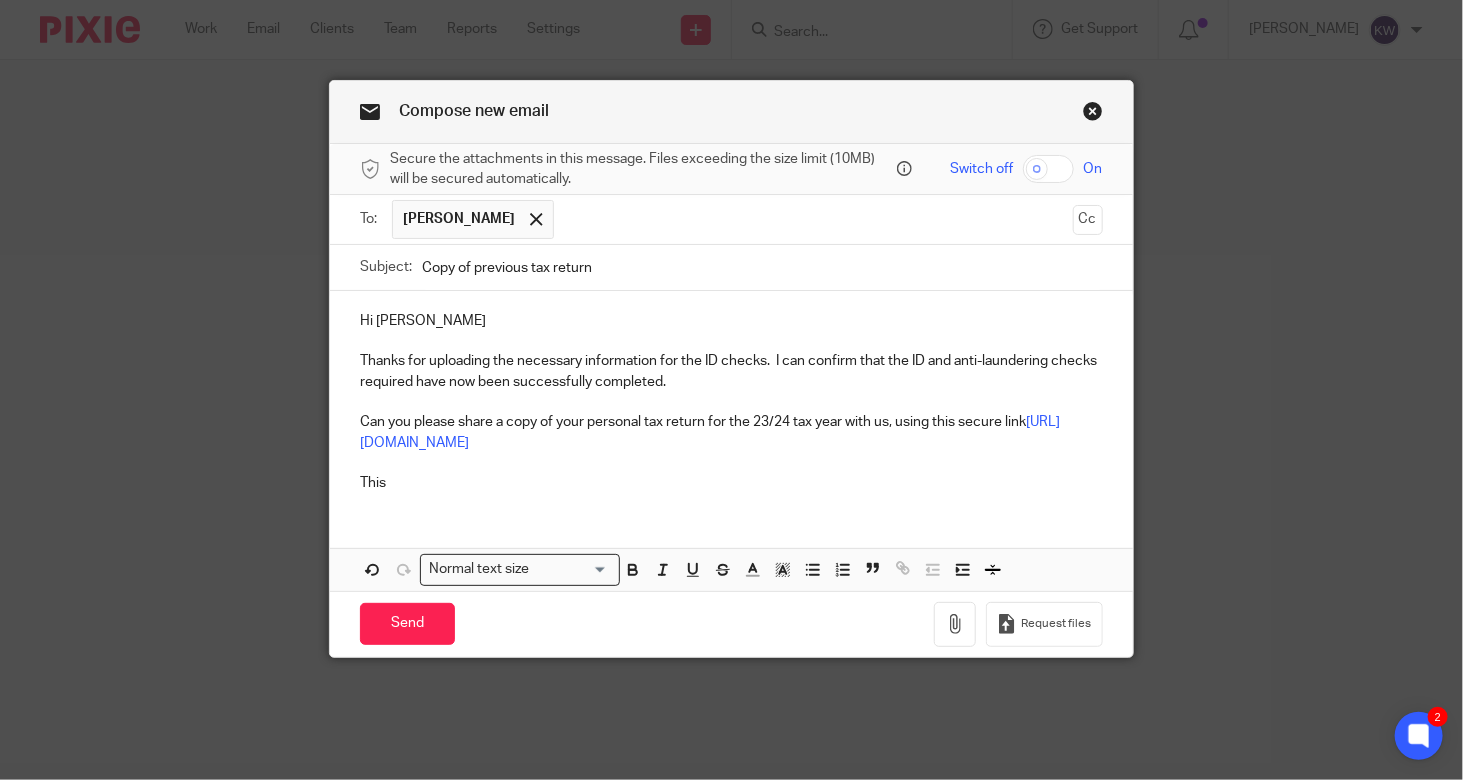 click on "Can you please share a copy of your personal tax return for the 23/24 tax year with us, using this secure link  [URL][DOMAIN_NAME]" at bounding box center (731, 432) 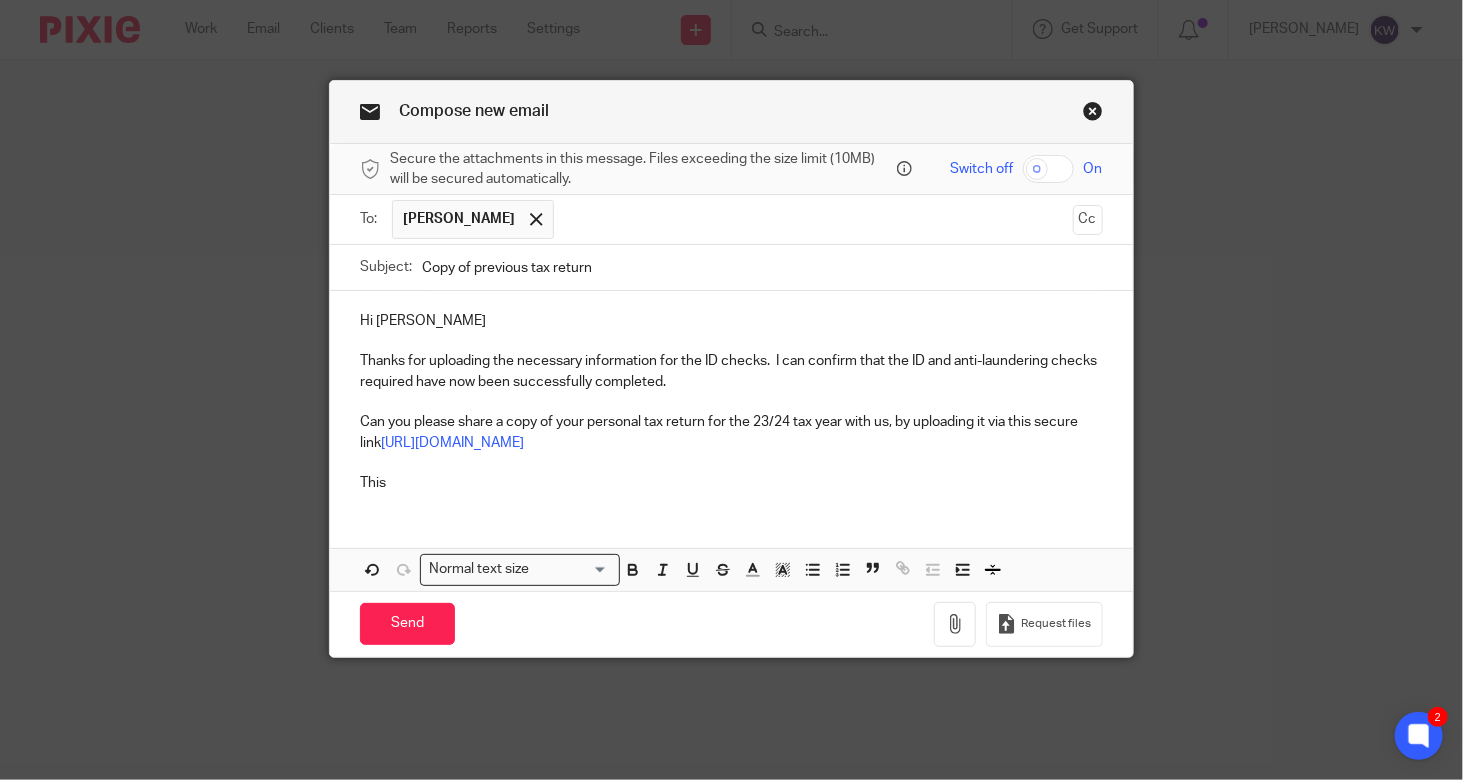 click on "This" at bounding box center [731, 483] 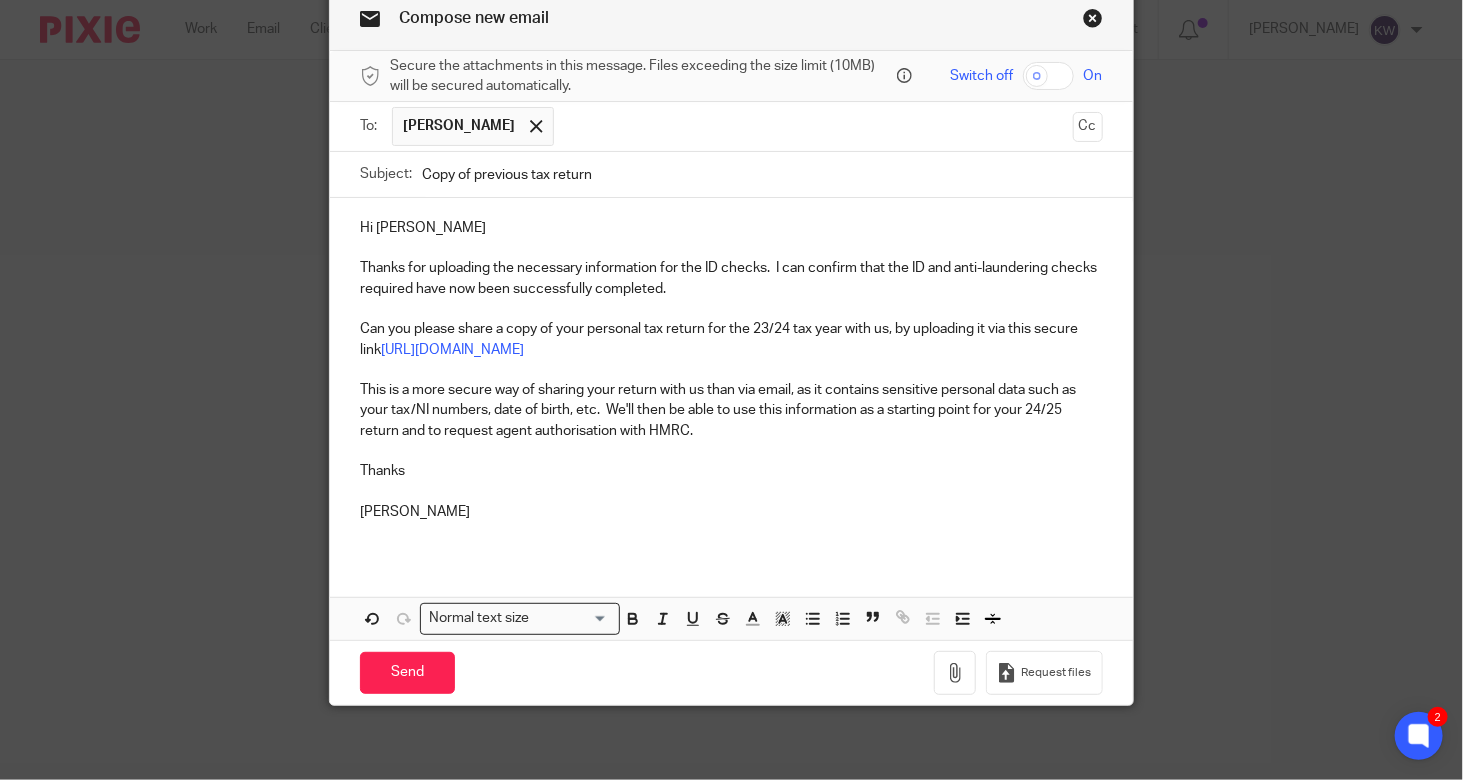 scroll, scrollTop: 94, scrollLeft: 0, axis: vertical 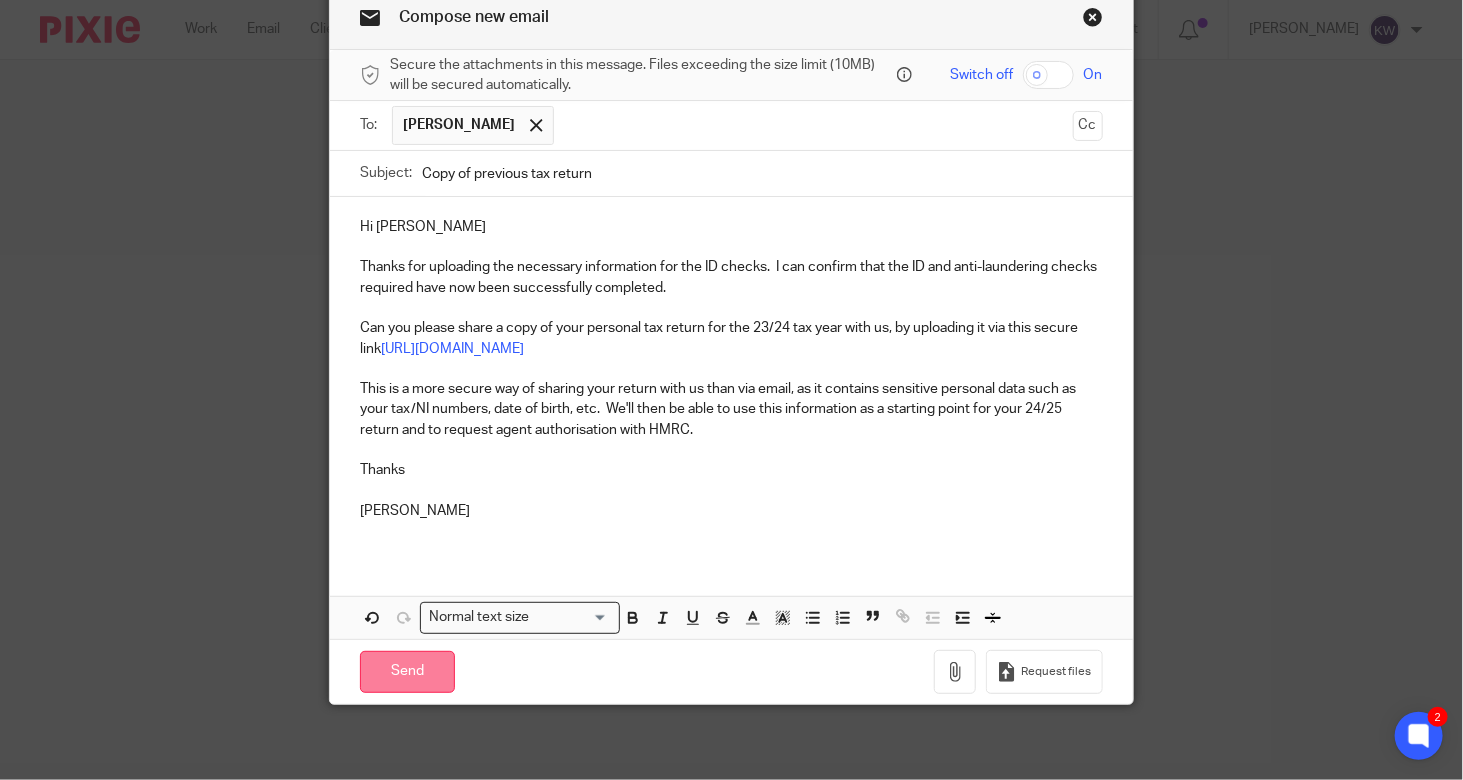 click on "Send" at bounding box center [407, 672] 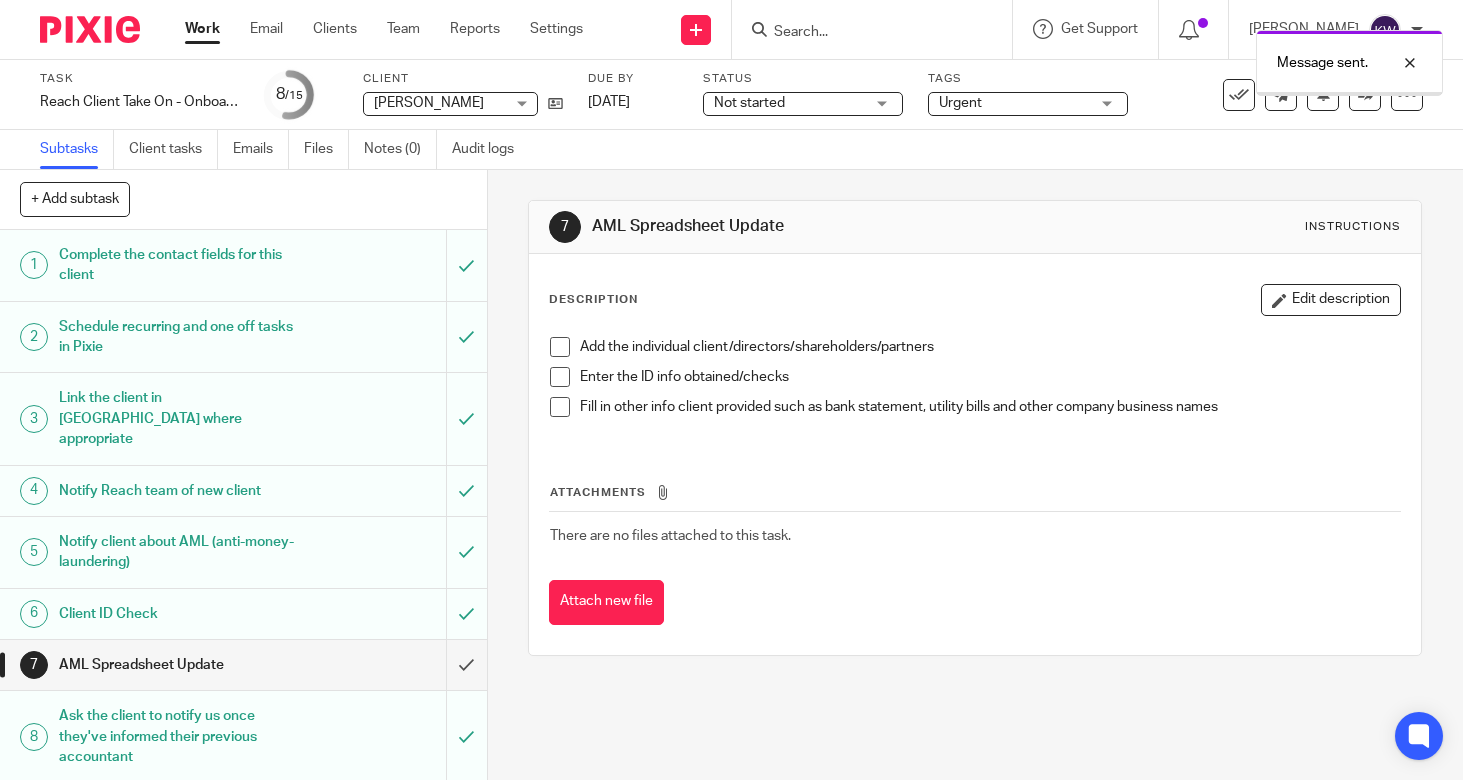 scroll, scrollTop: 0, scrollLeft: 0, axis: both 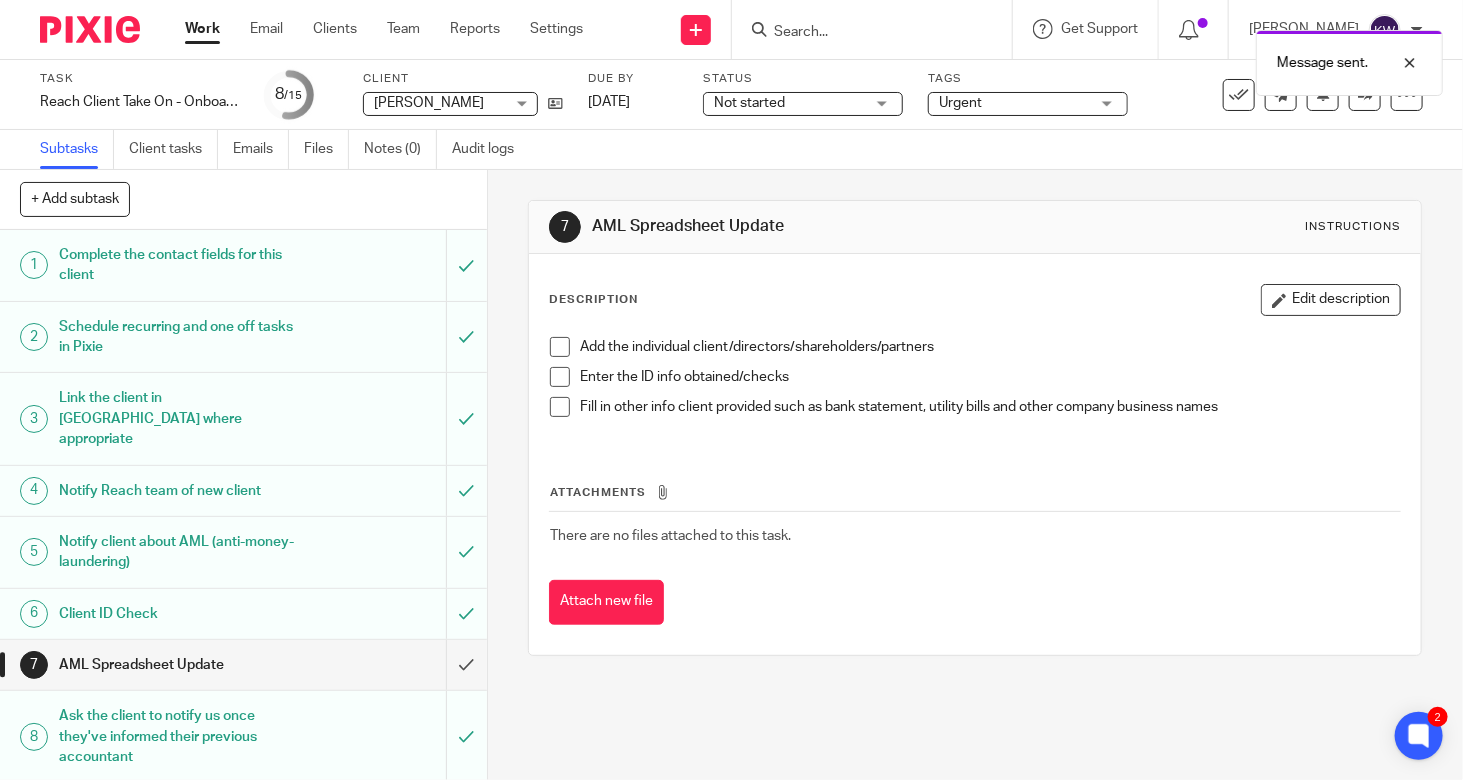 click on "Not started" at bounding box center (789, 103) 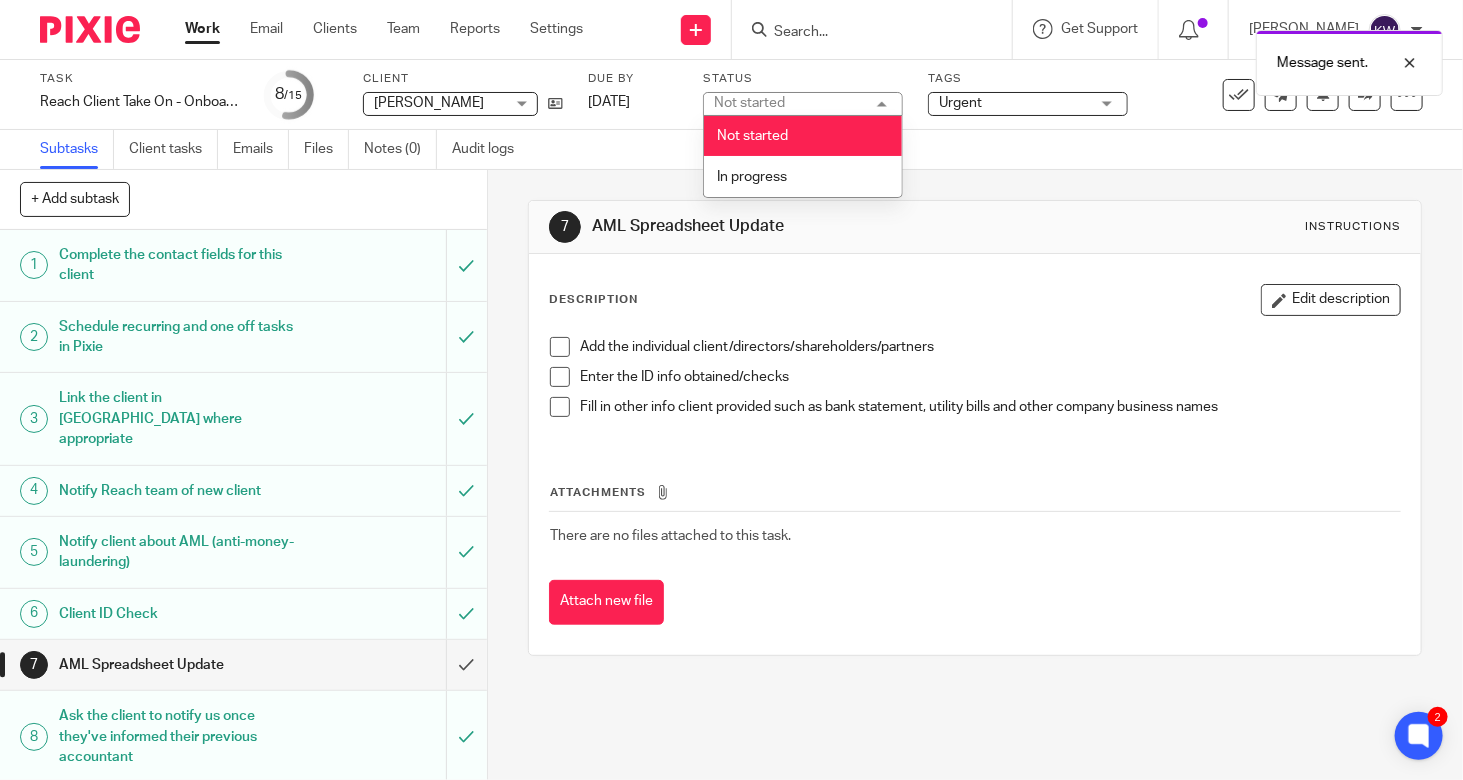 click on "Urgent" at bounding box center [960, 103] 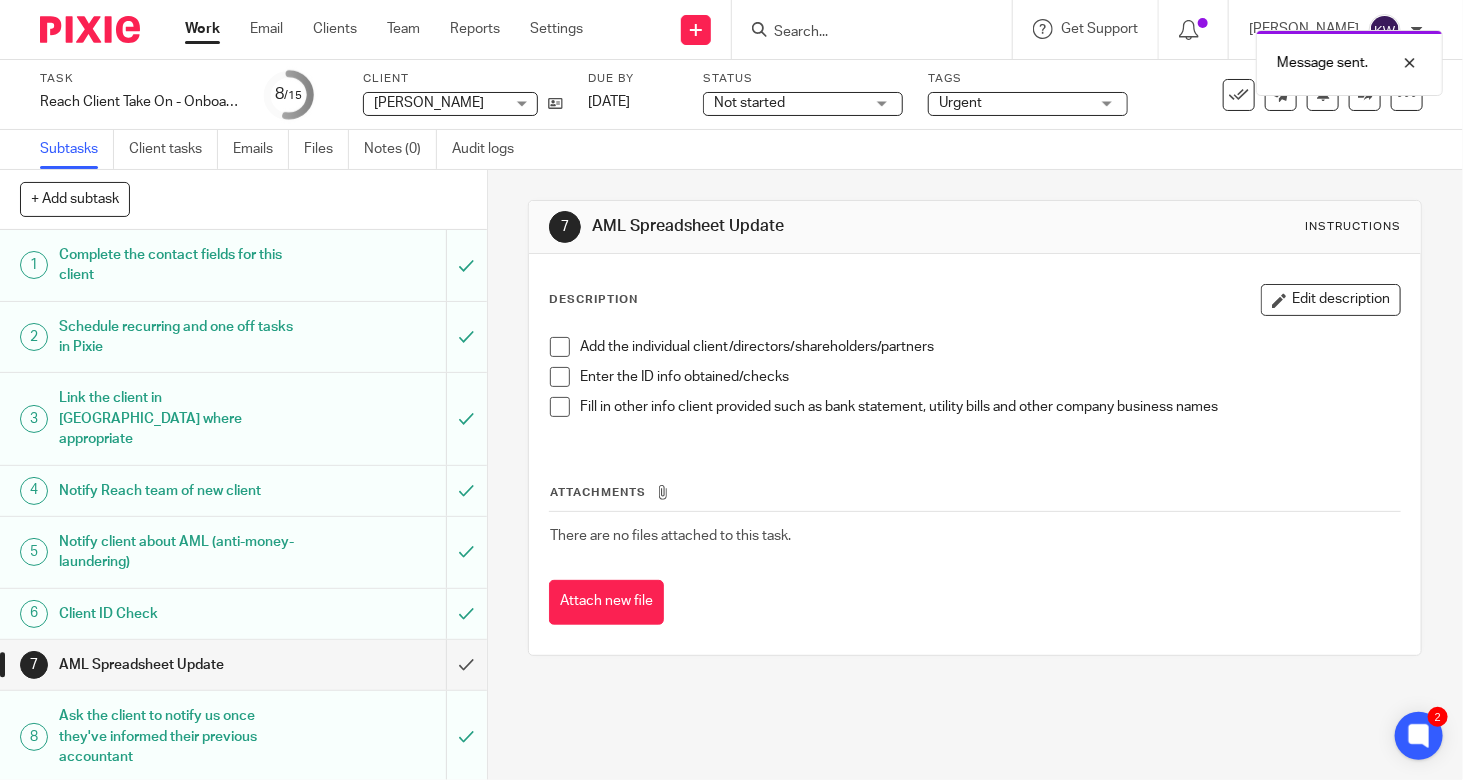 click on "Not started" at bounding box center [789, 103] 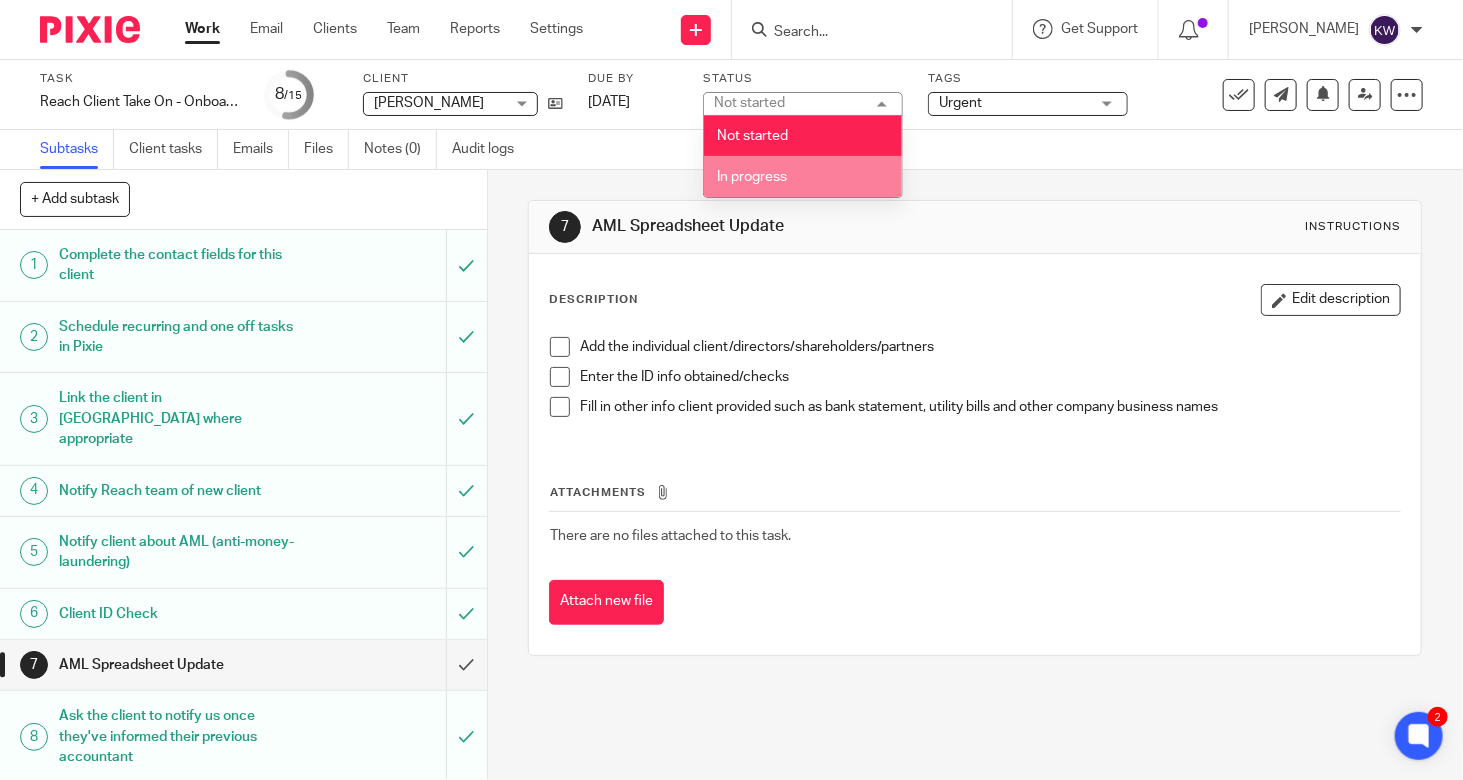 click on "In progress" at bounding box center (803, 176) 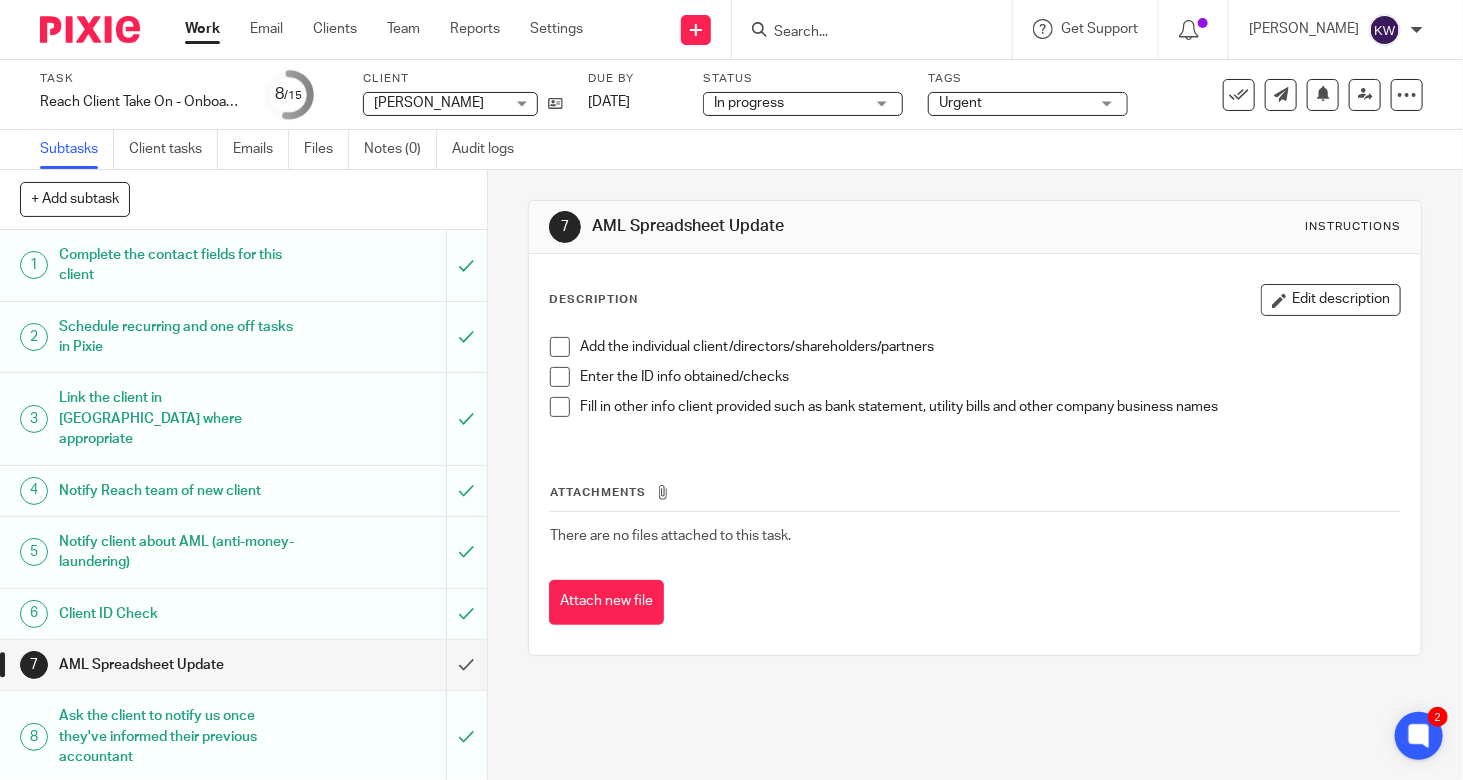 click on "Urgent" at bounding box center (960, 103) 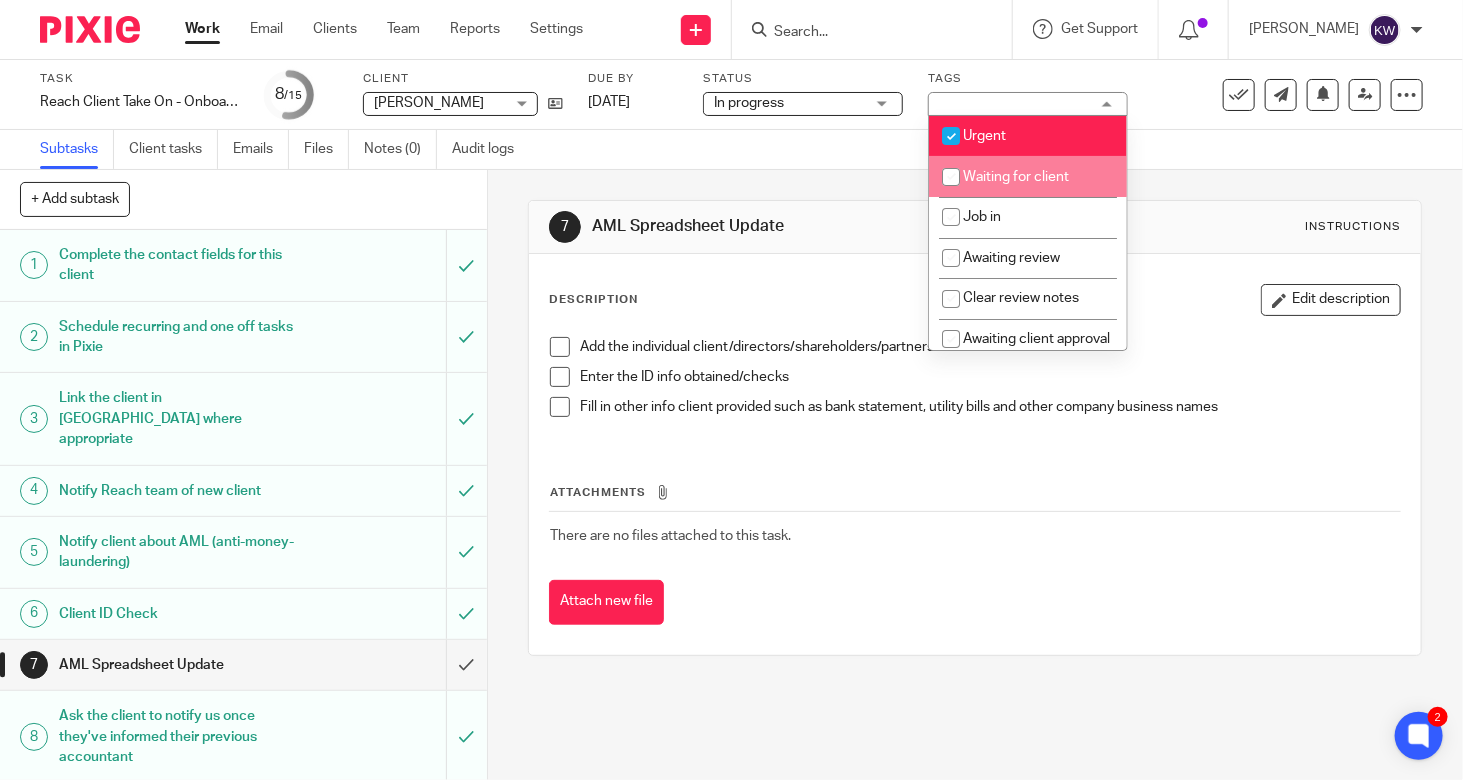 click at bounding box center [951, 177] 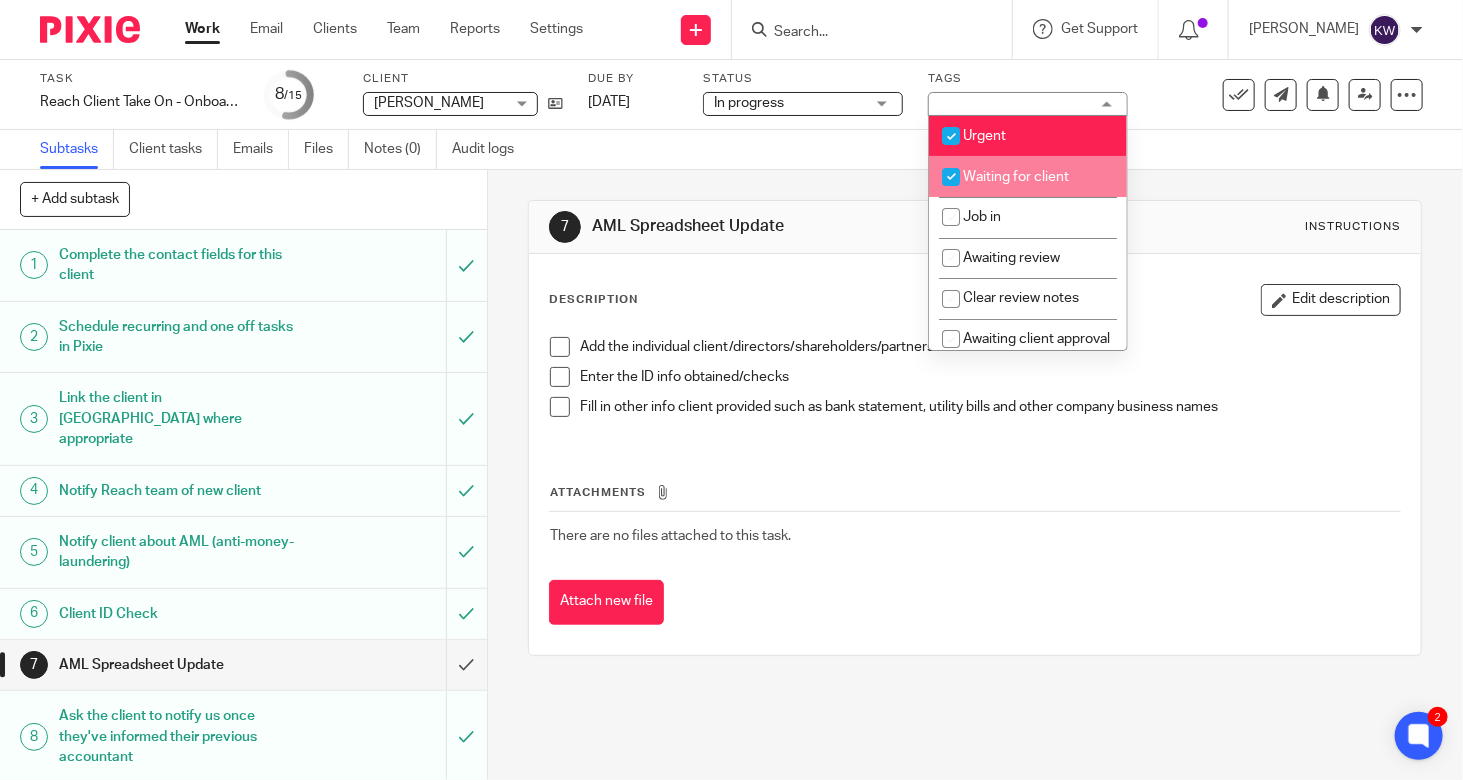 checkbox on "true" 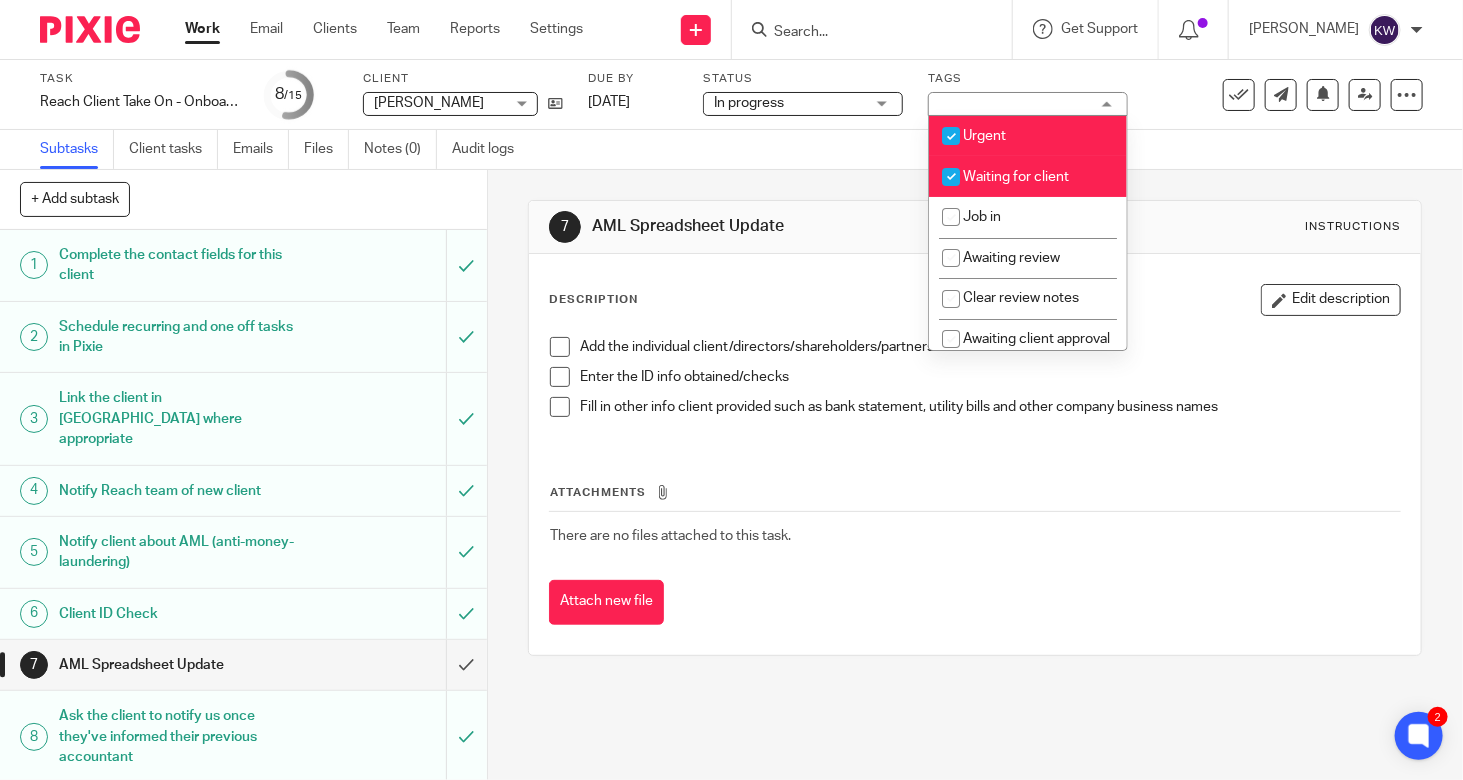 click on "7
AML Spreadsheet Update
Instructions
Description
Edit description
Add the individual client/directors/shareholders/partners   Enter the ID info obtained/checks   Fill in other info client provided such as bank statement, utility bills and other company business names           Attachments     There are no files attached to this task.   Attach new file" at bounding box center (975, 475) 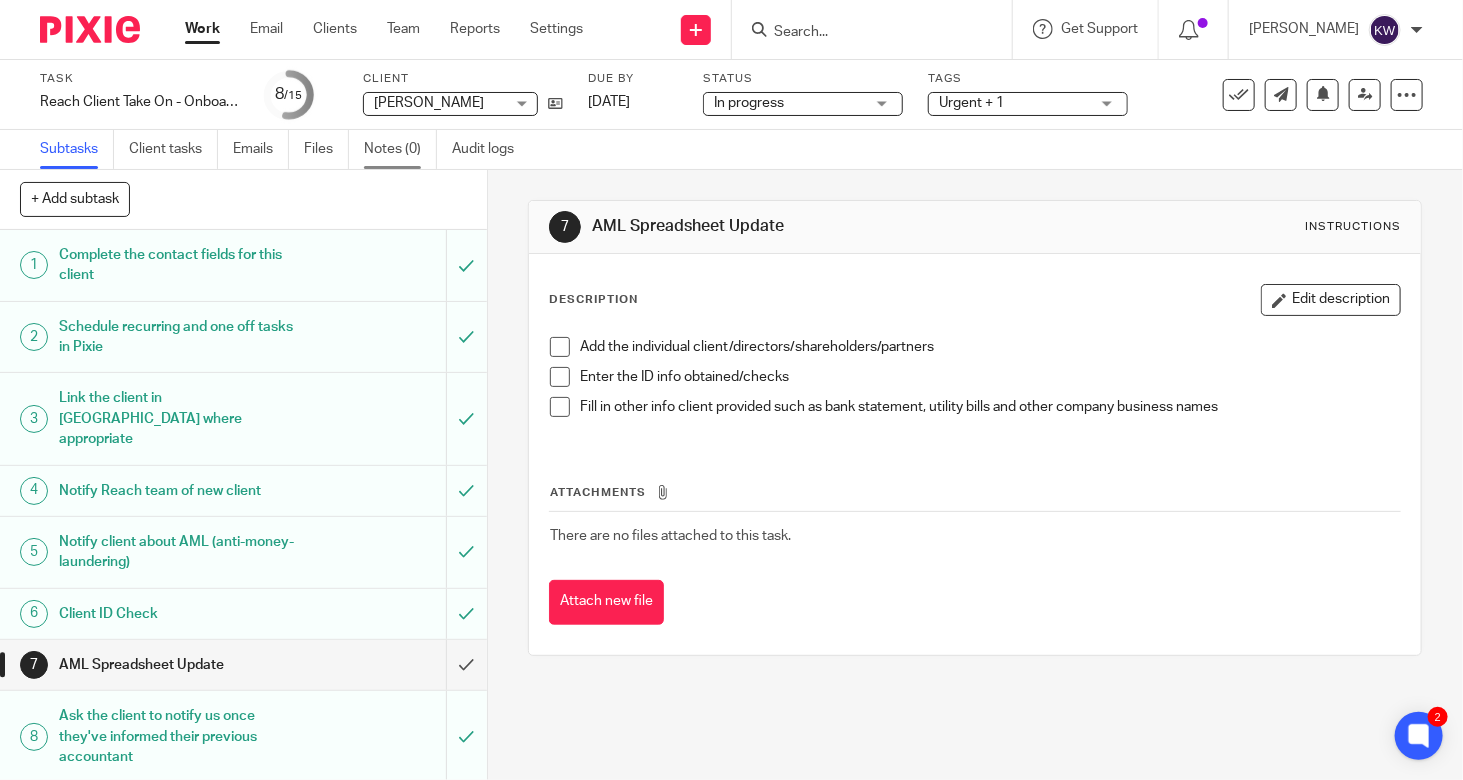 click on "Notes (0)" at bounding box center (400, 149) 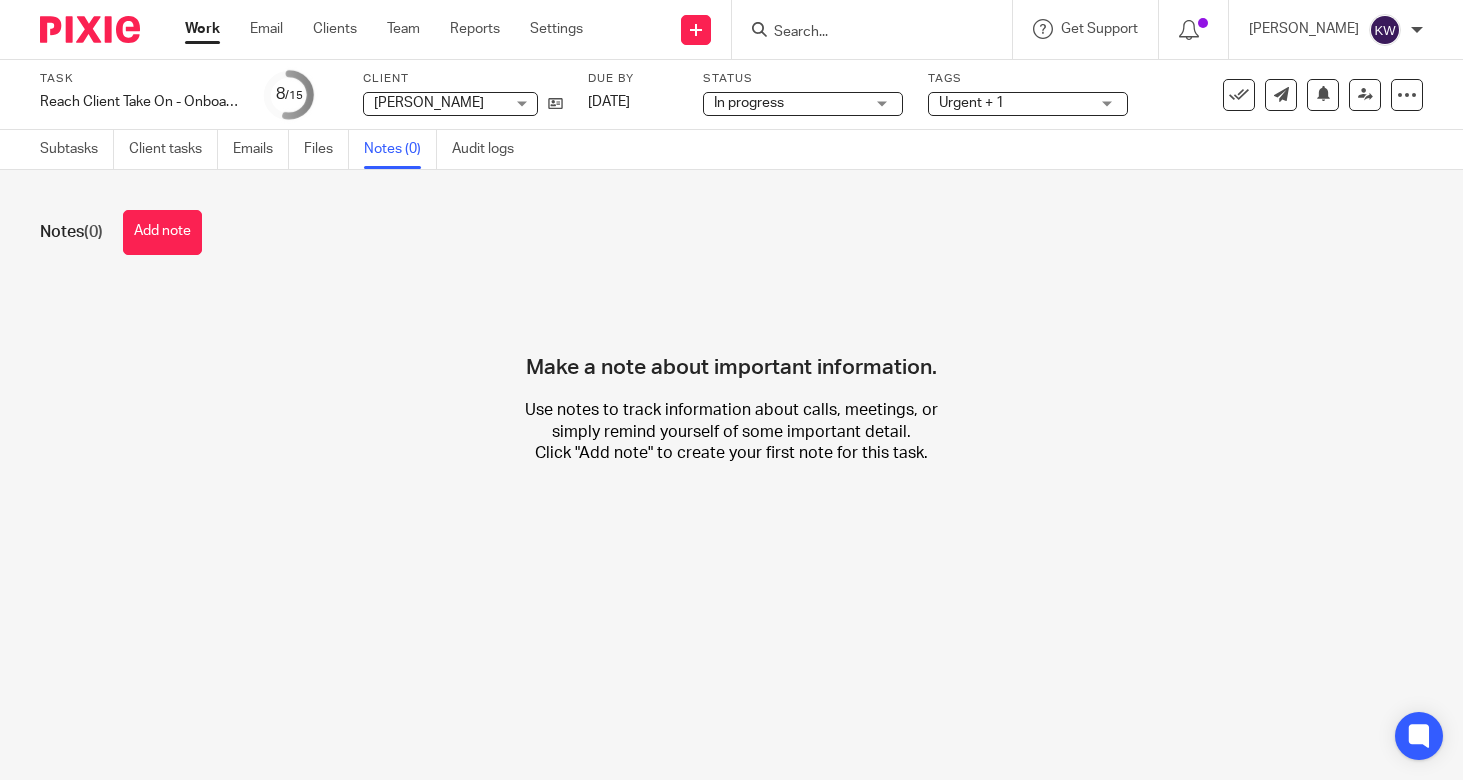 scroll, scrollTop: 0, scrollLeft: 0, axis: both 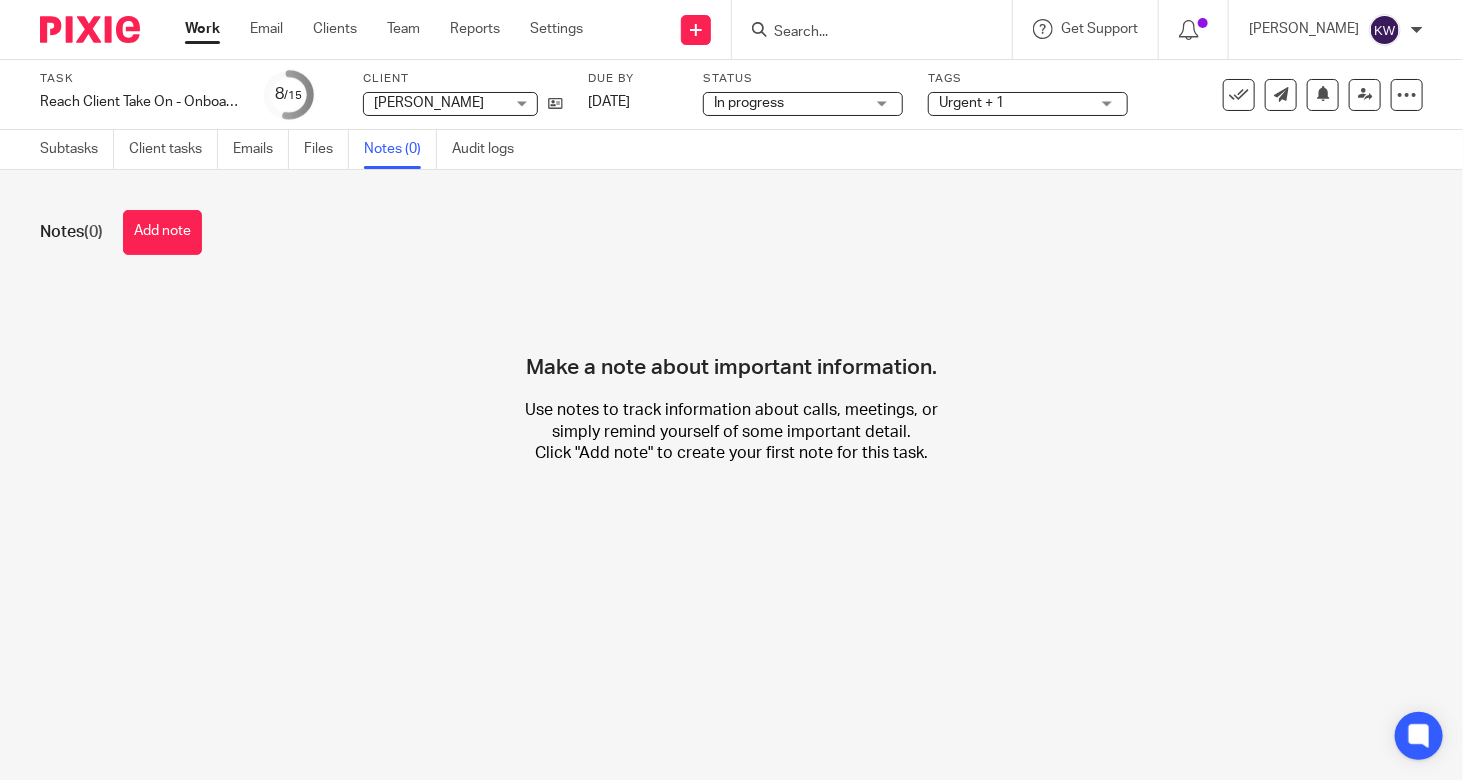 click on "Add note" at bounding box center (162, 232) 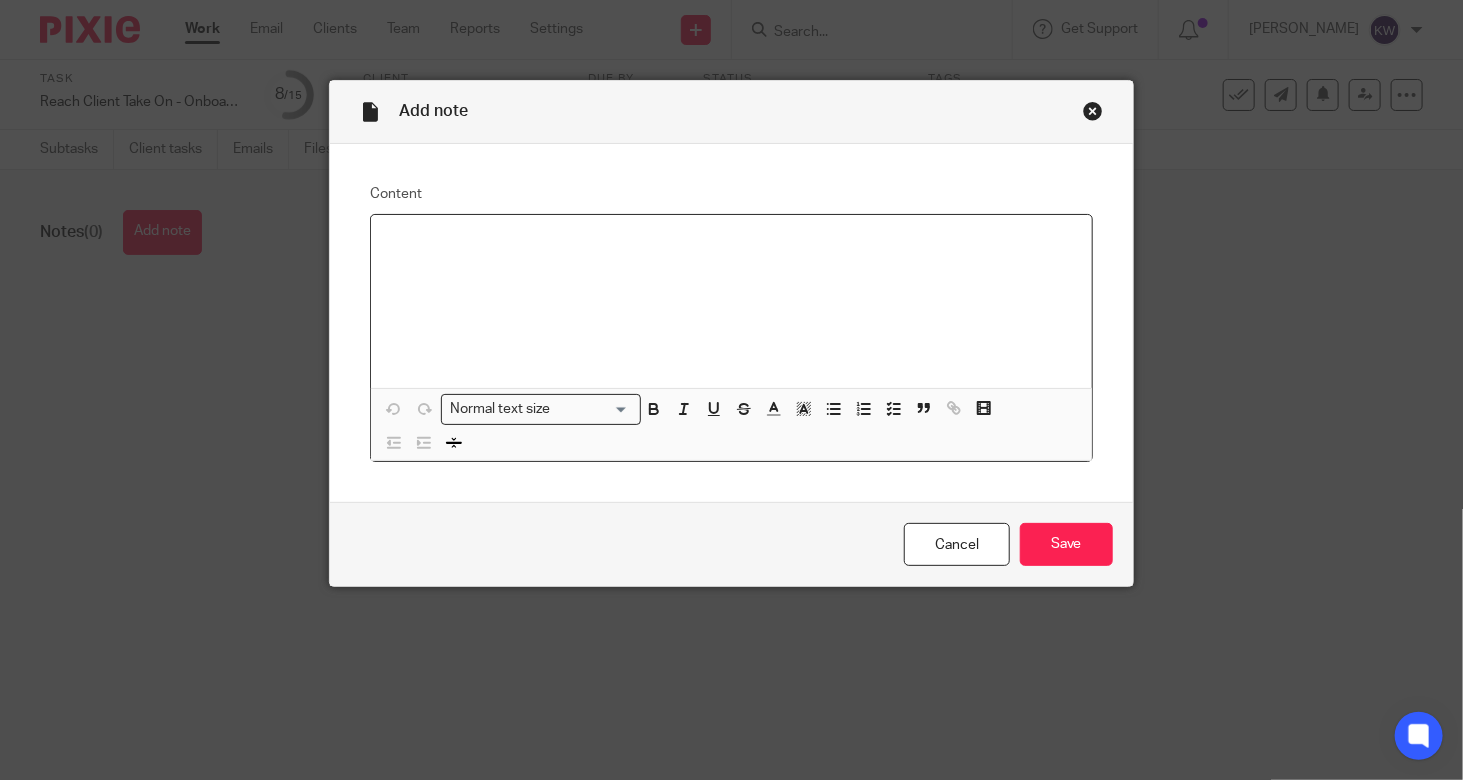 type 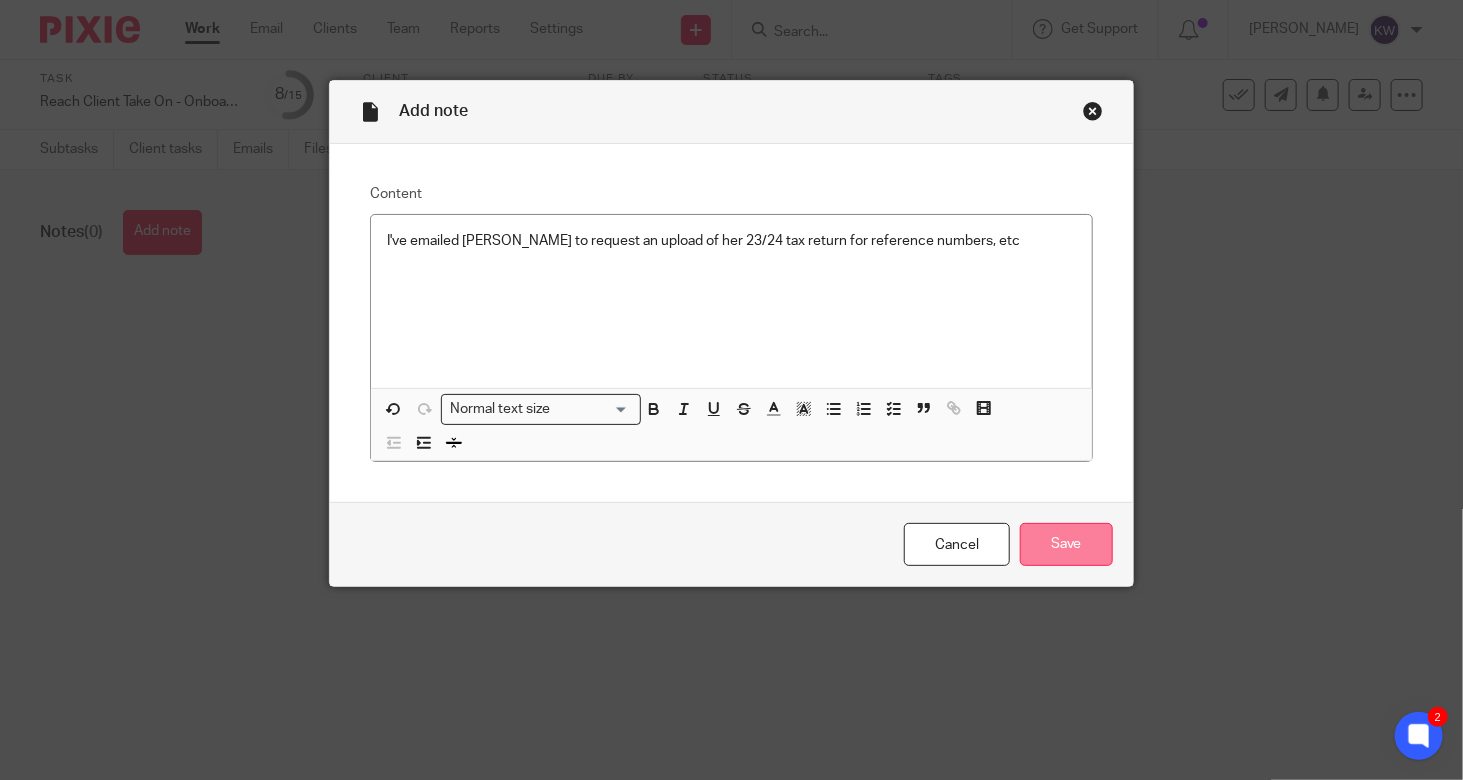 click on "Save" at bounding box center (1066, 544) 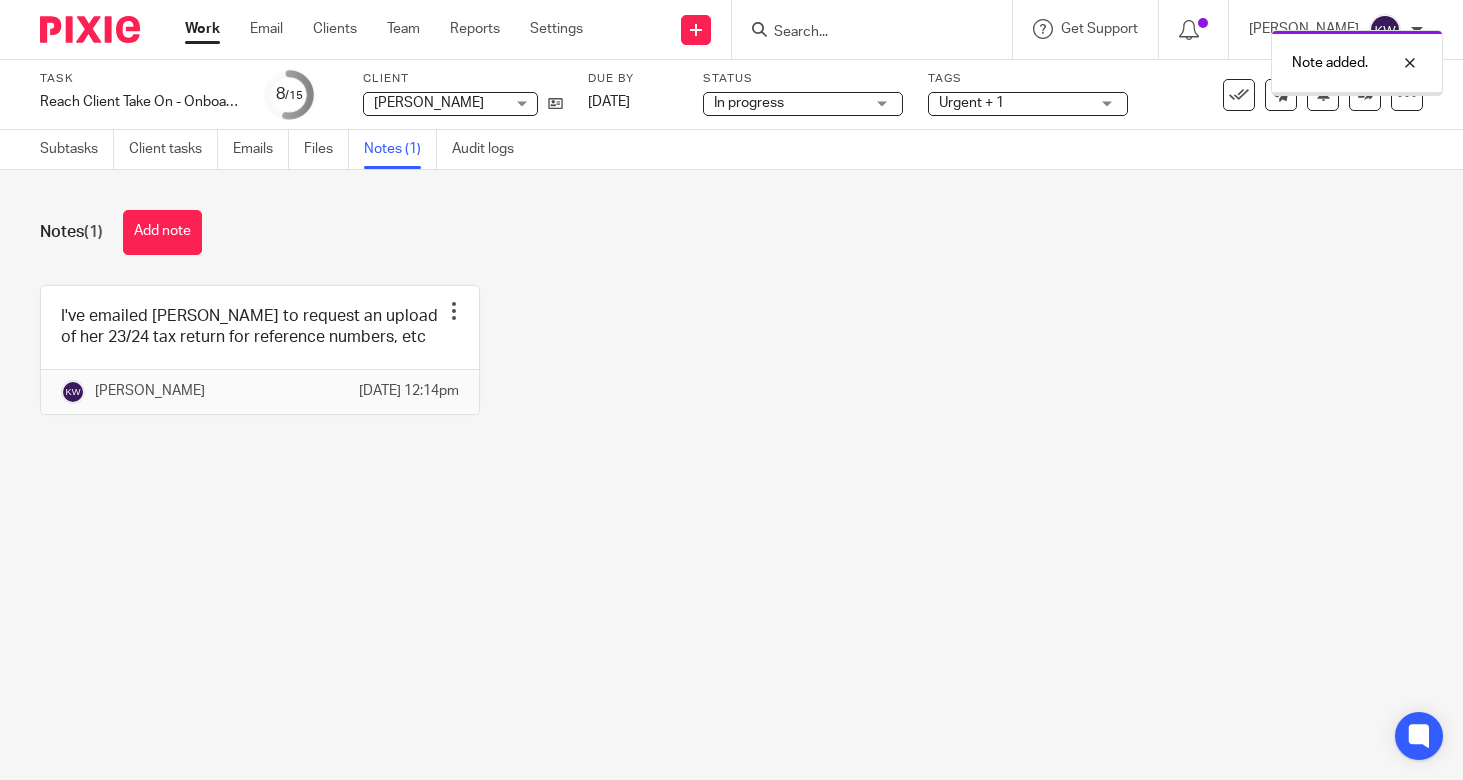 scroll, scrollTop: 0, scrollLeft: 0, axis: both 